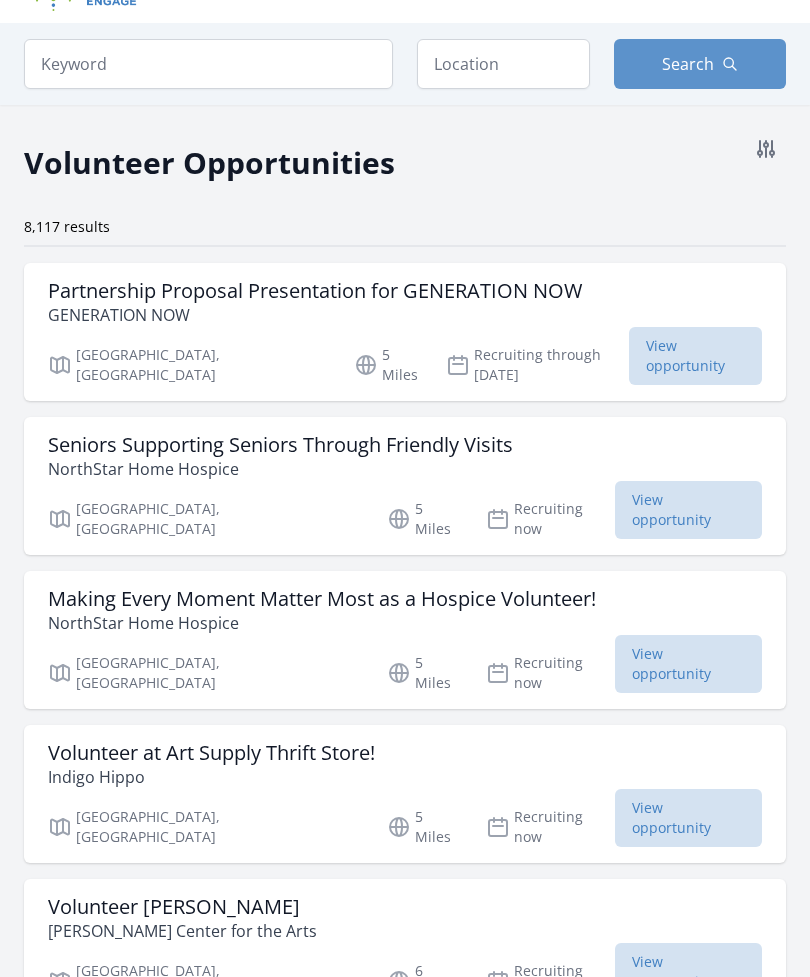 scroll, scrollTop: 42, scrollLeft: 0, axis: vertical 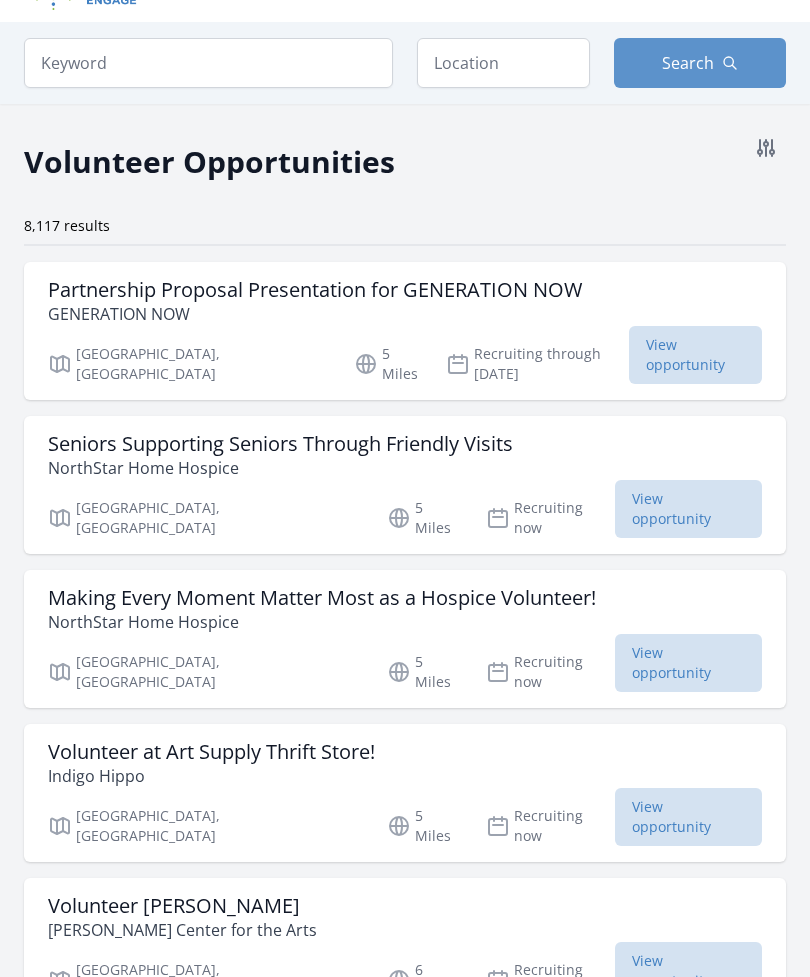 click 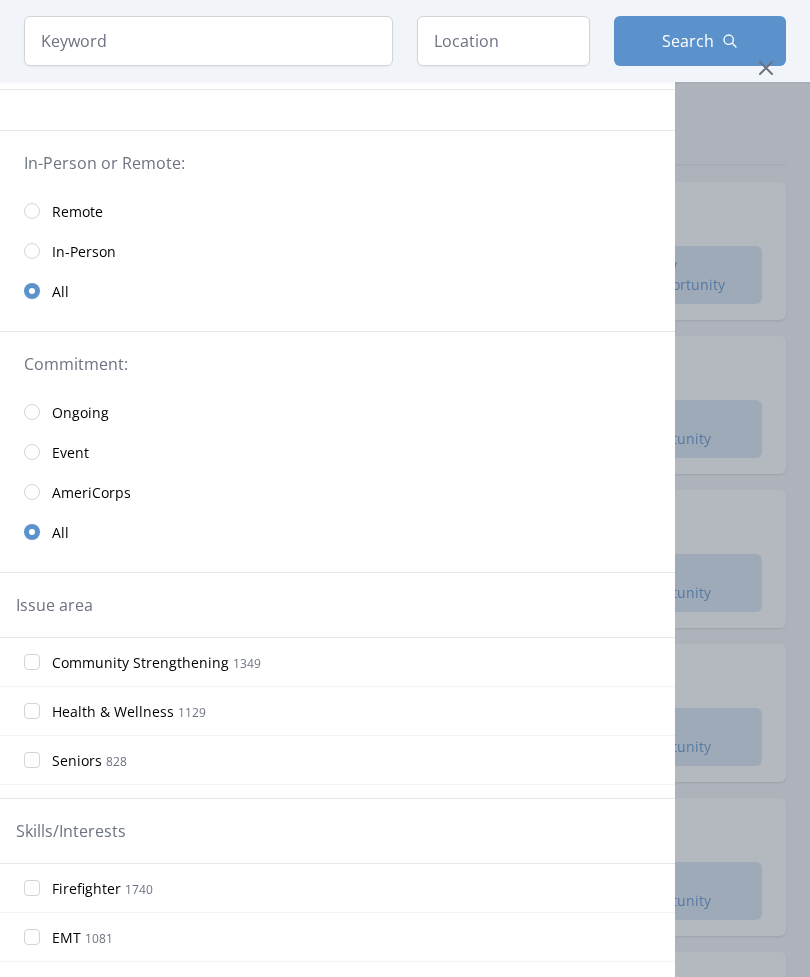 scroll, scrollTop: 124, scrollLeft: 0, axis: vertical 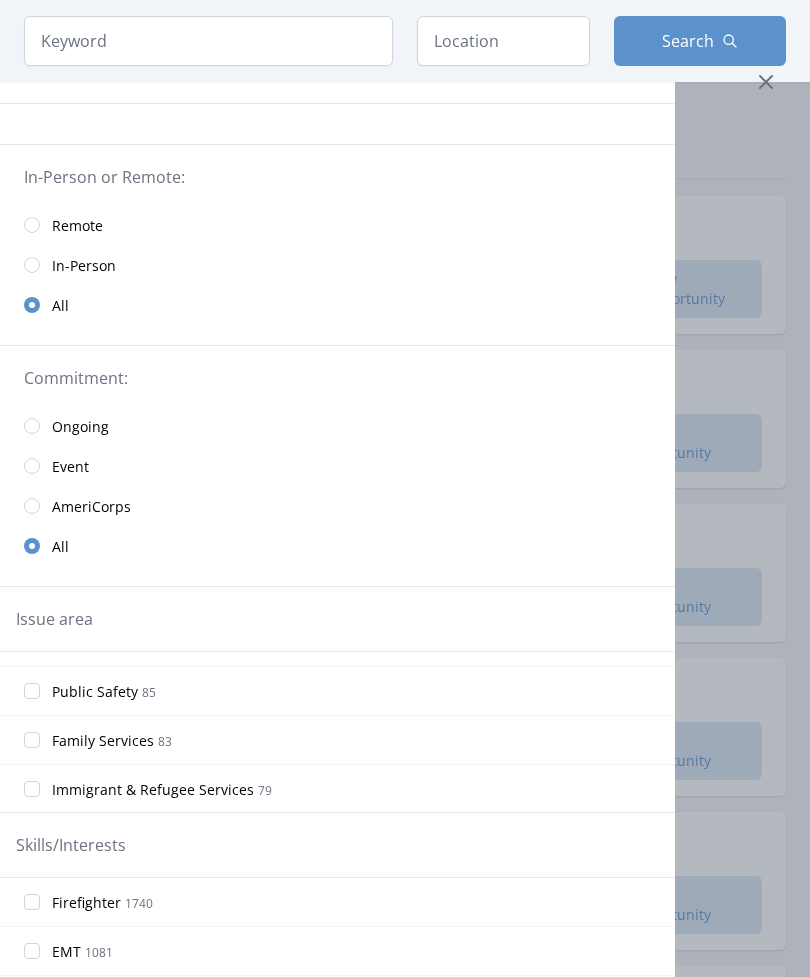 click at bounding box center [32, 266] 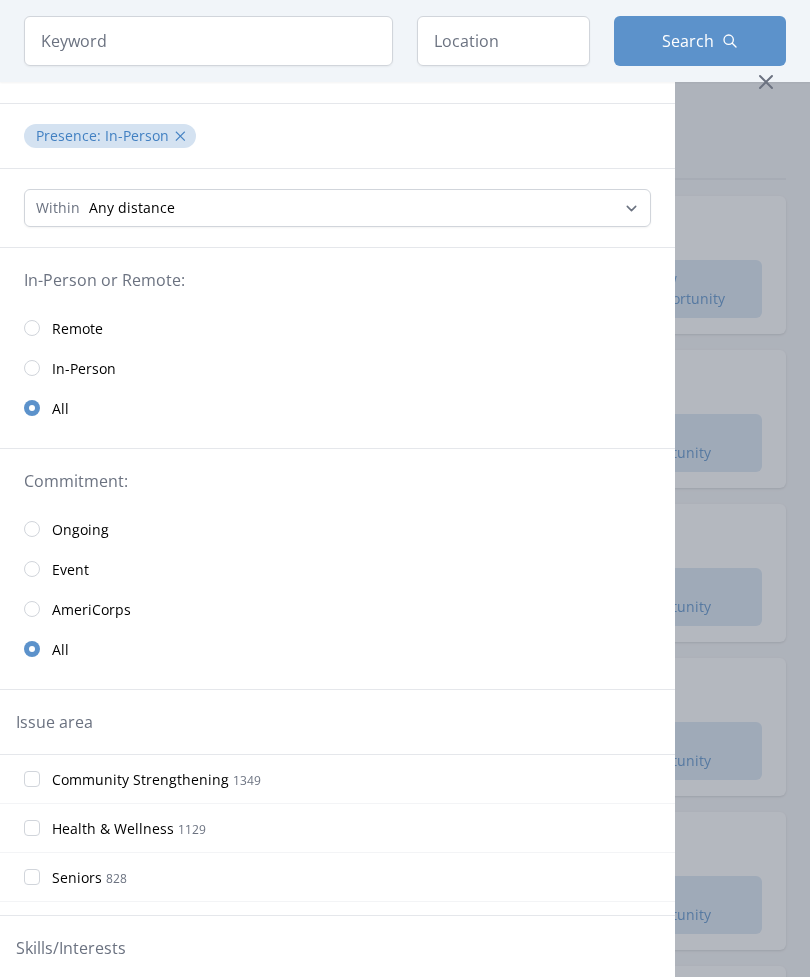 scroll, scrollTop: 108, scrollLeft: 0, axis: vertical 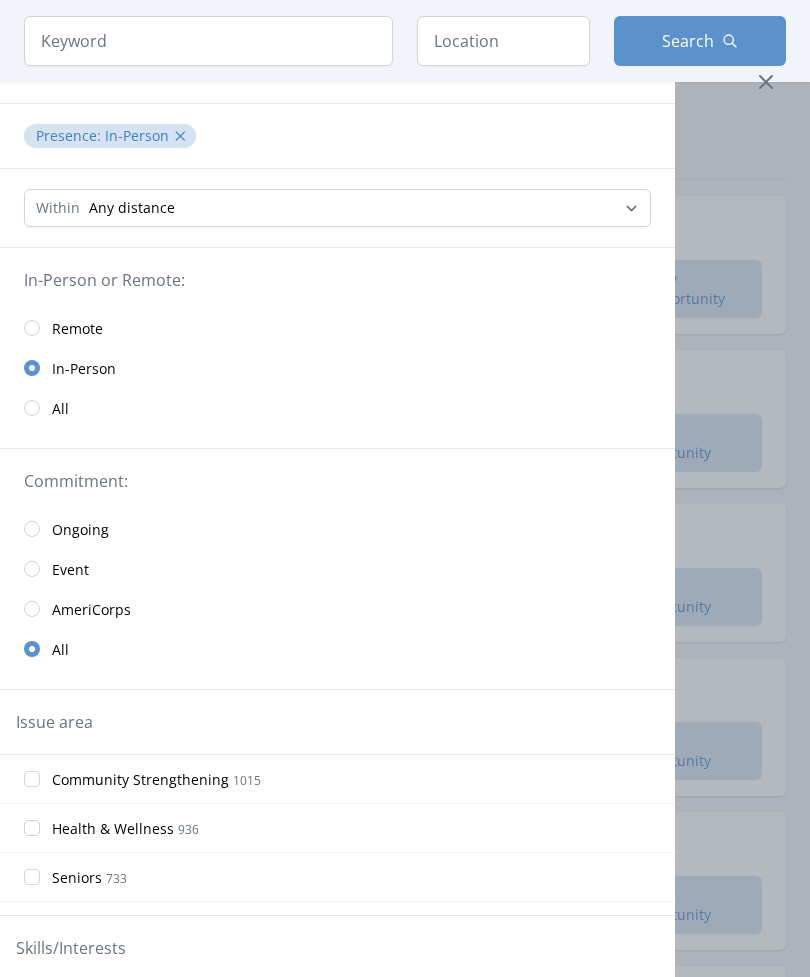 click at bounding box center [32, 328] 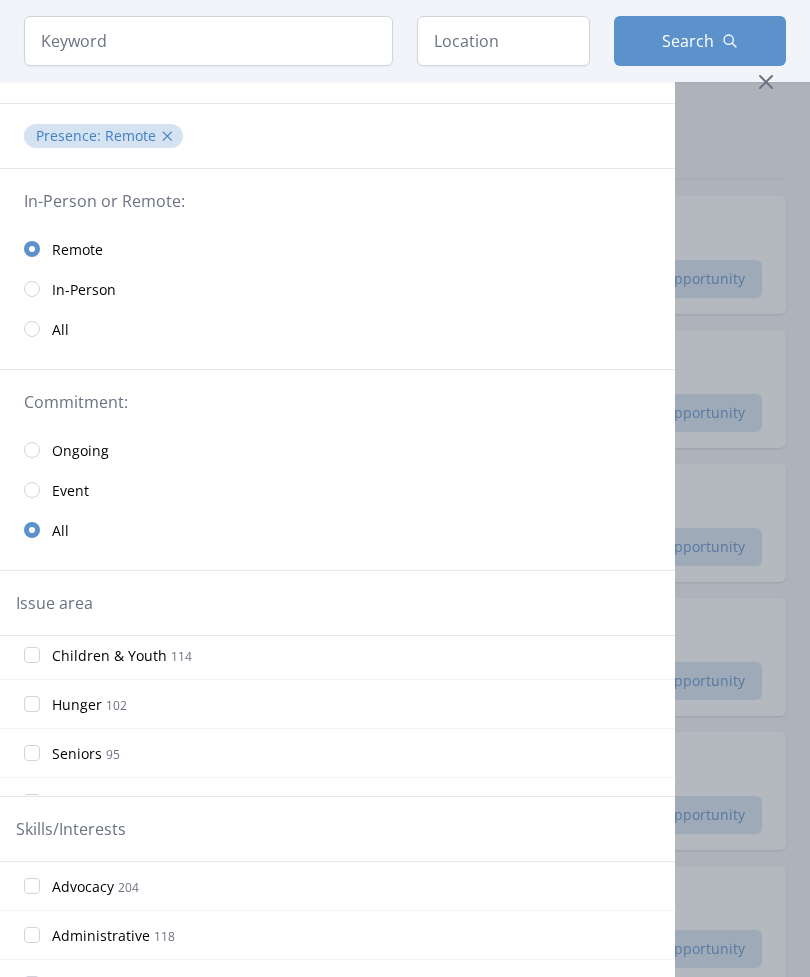scroll, scrollTop: 153, scrollLeft: 0, axis: vertical 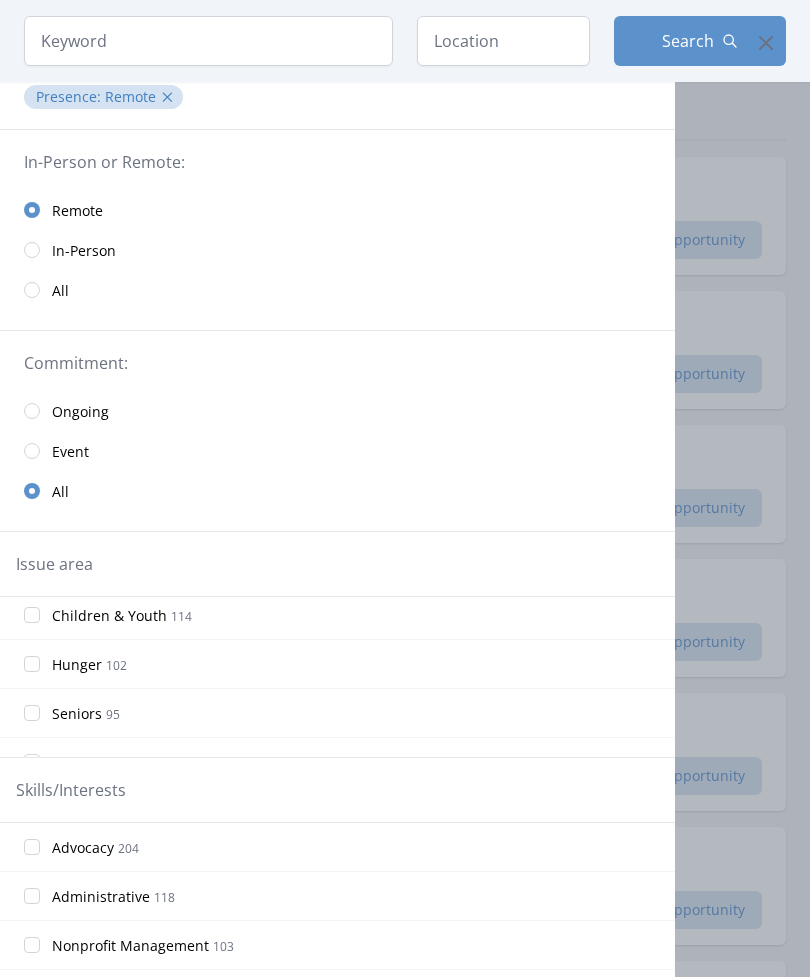 click at bounding box center (32, 412) 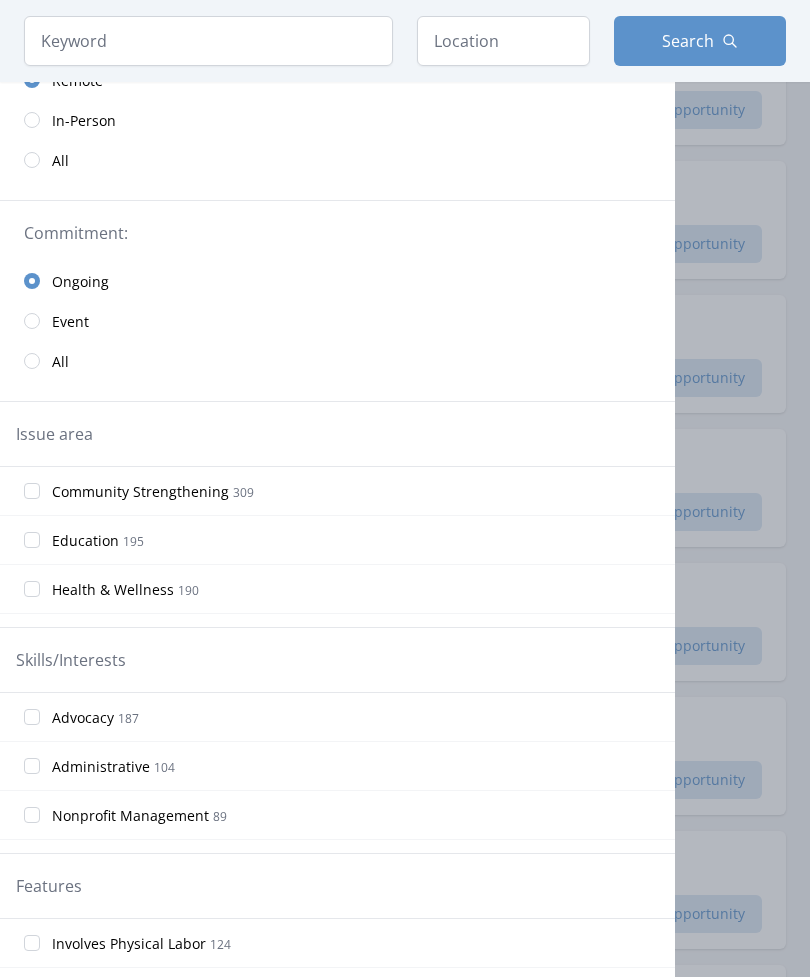 scroll, scrollTop: 282, scrollLeft: 0, axis: vertical 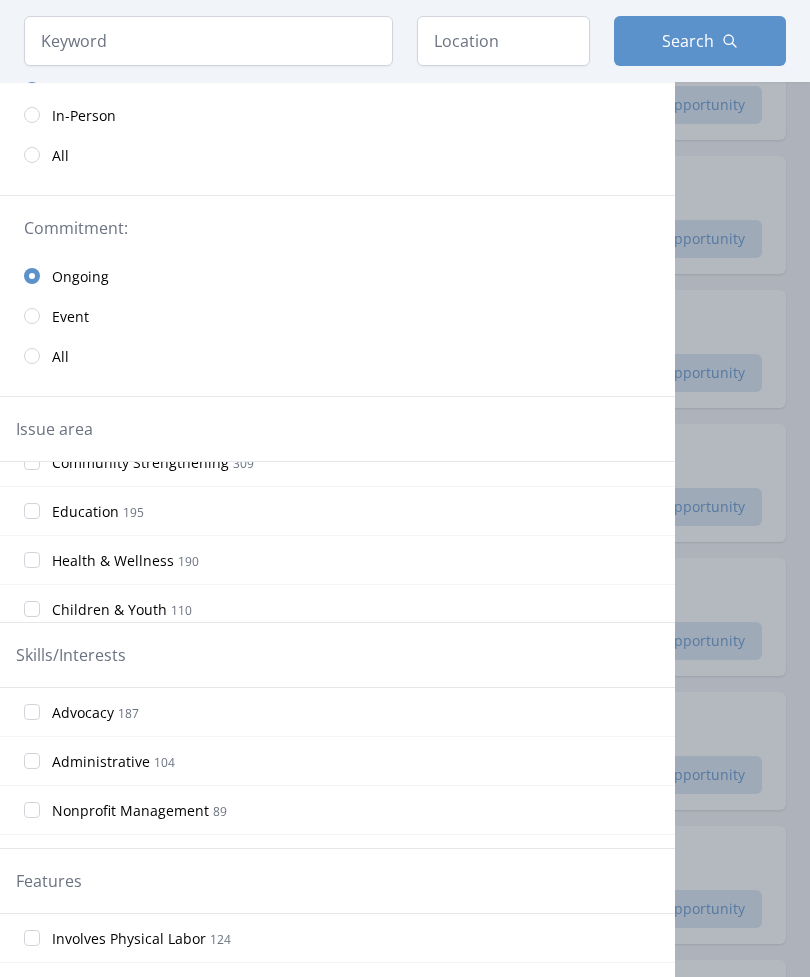 click on "Health & Wellness   190" at bounding box center (337, 560) 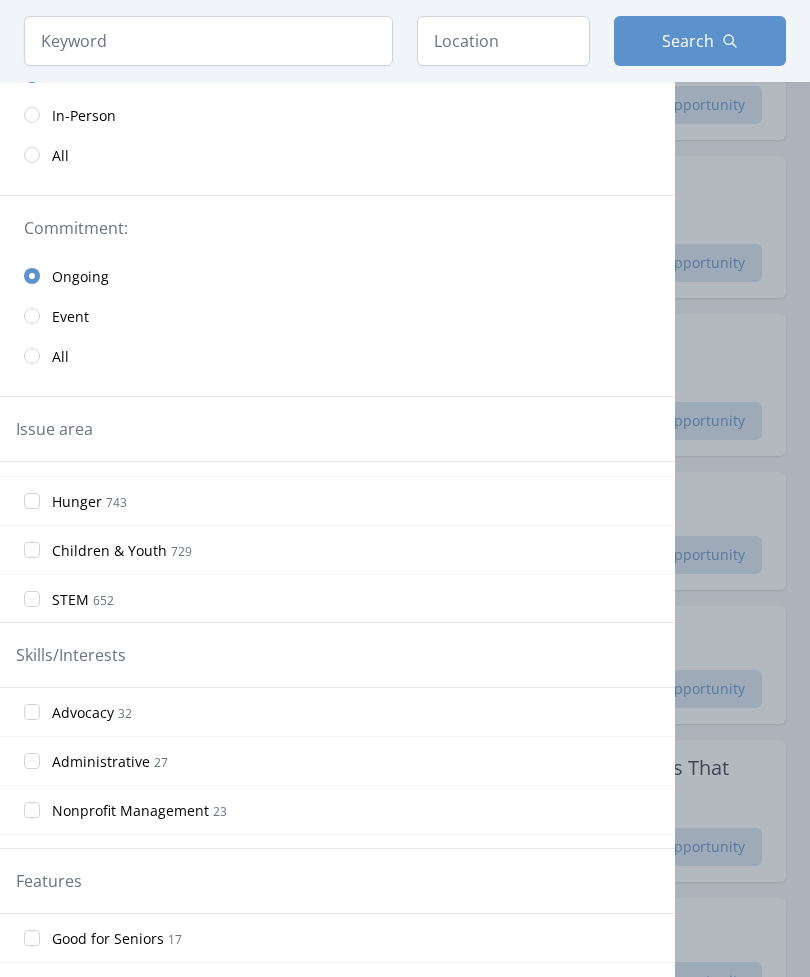 scroll, scrollTop: 185, scrollLeft: 0, axis: vertical 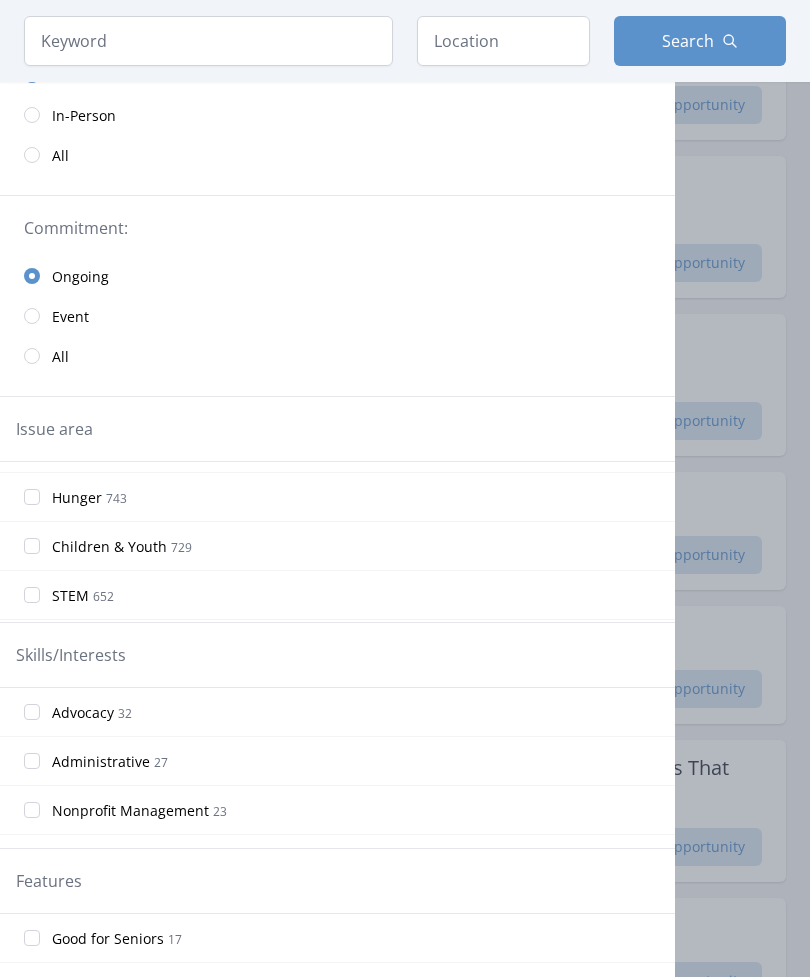 click on "Children & Youth   729" at bounding box center [32, 546] 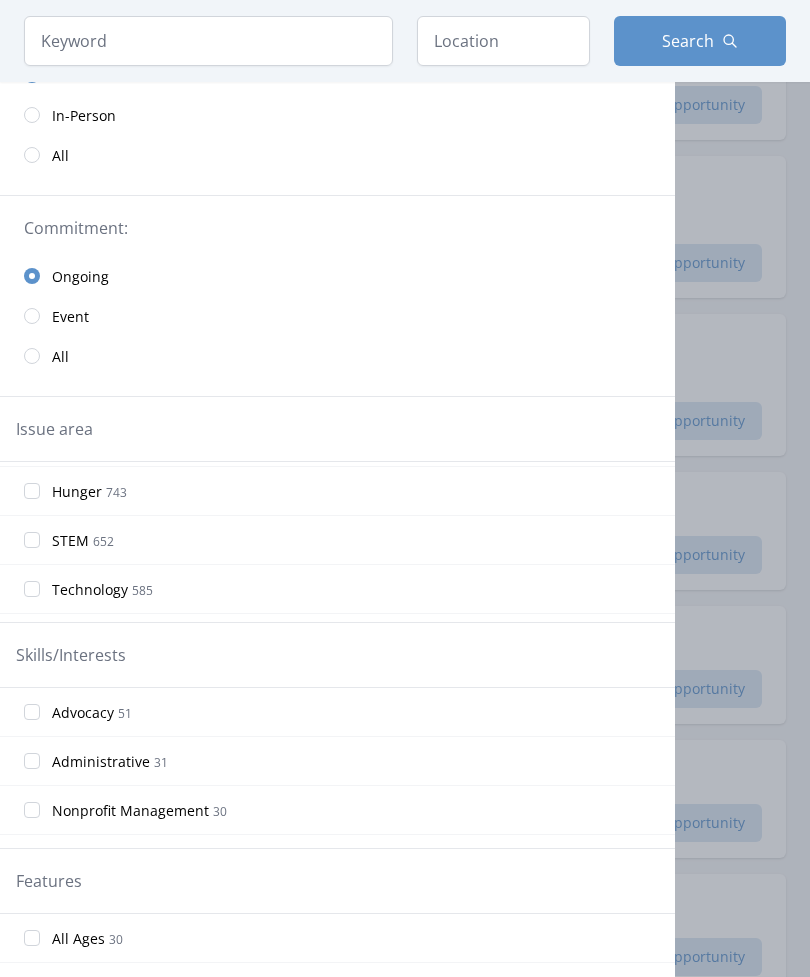 scroll, scrollTop: 251, scrollLeft: 0, axis: vertical 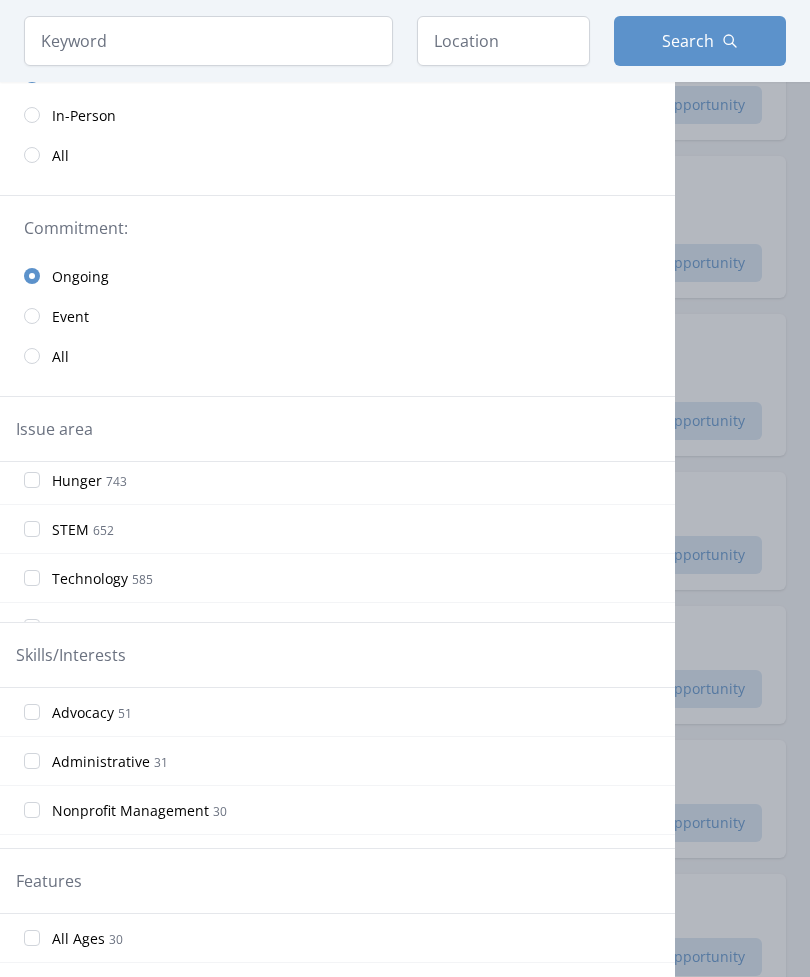 click on "STEM   652" at bounding box center (337, 529) 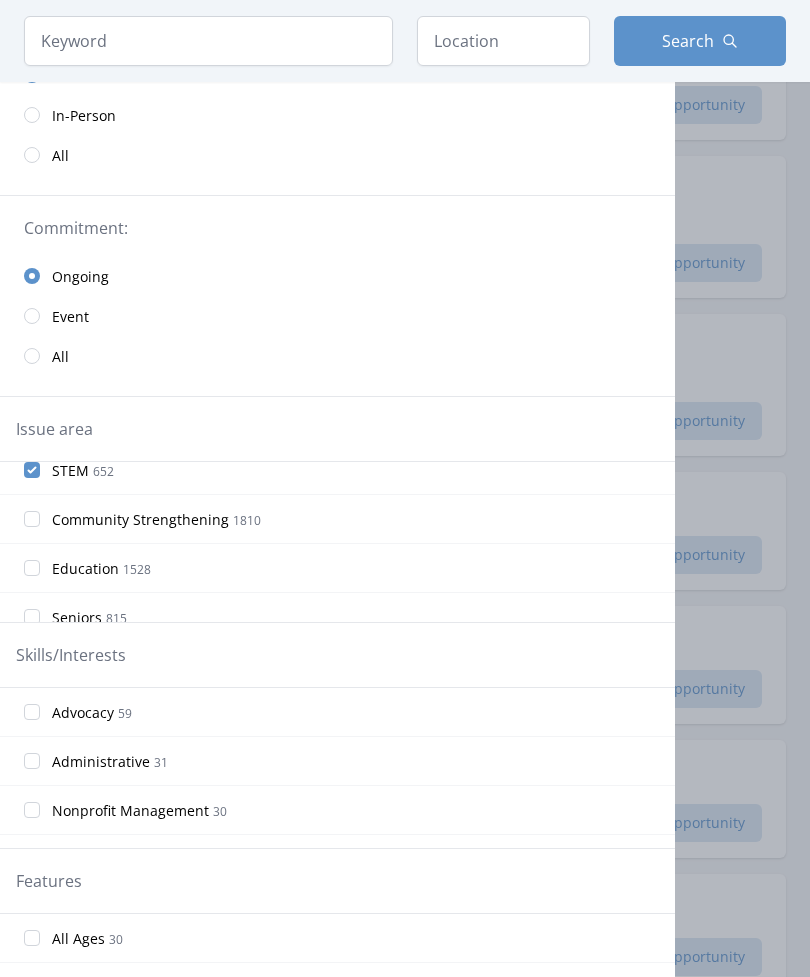 scroll, scrollTop: 120, scrollLeft: 0, axis: vertical 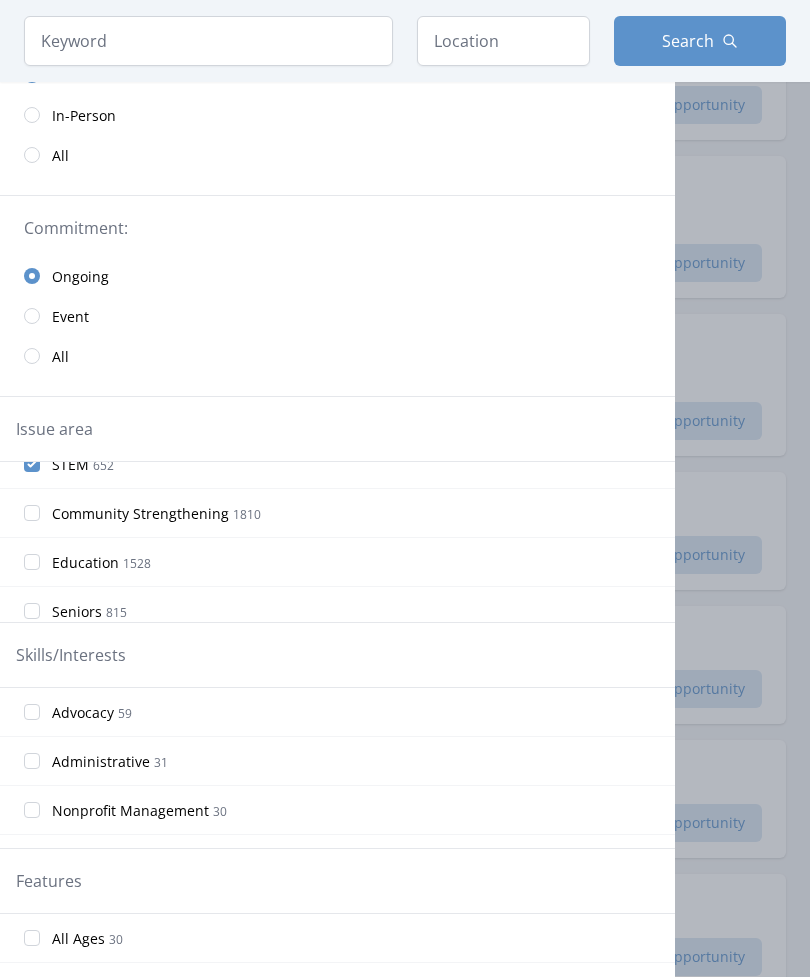 click on "Community Strengthening   1810" at bounding box center [337, 513] 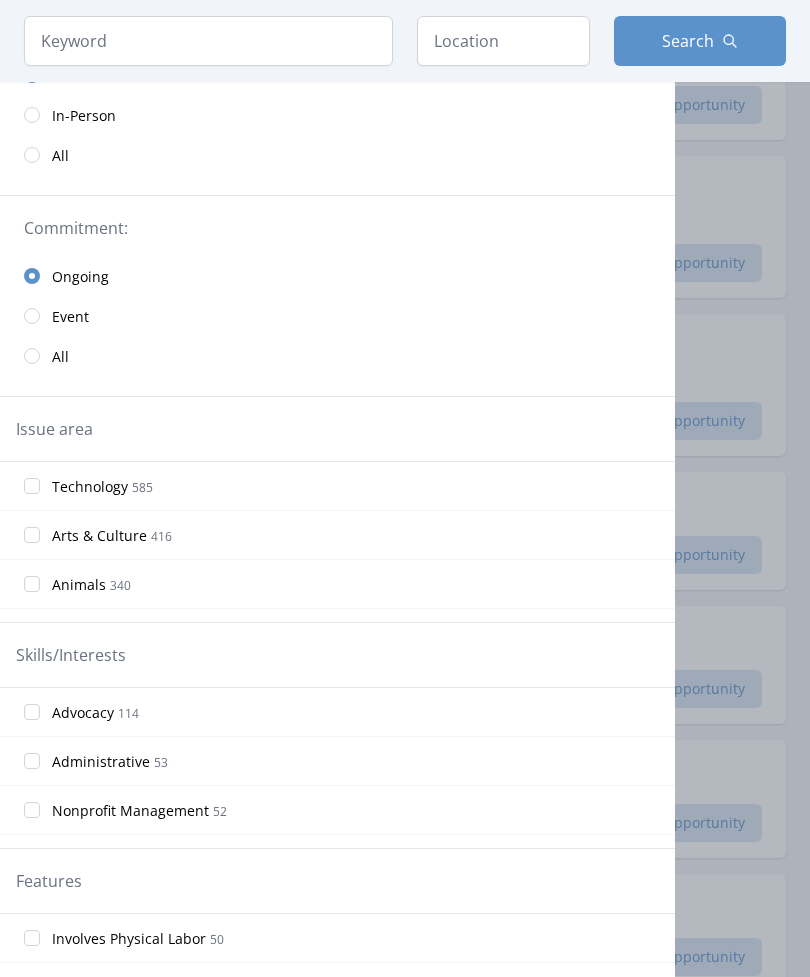 scroll, scrollTop: 347, scrollLeft: 0, axis: vertical 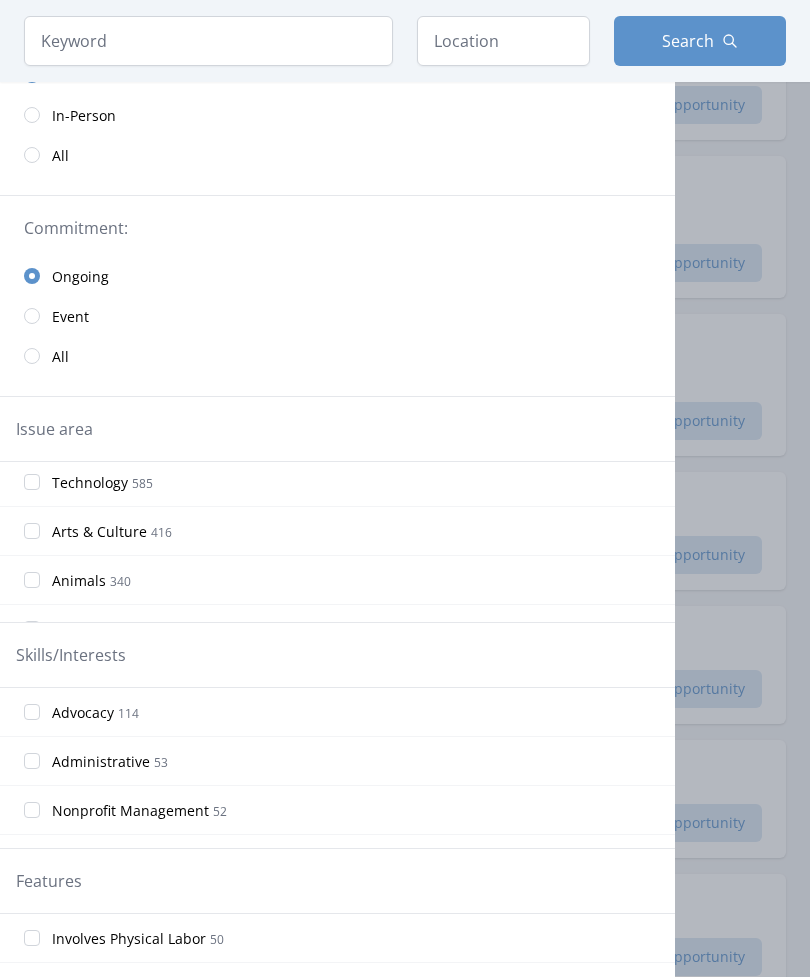 click on "Arts & Culture   416" at bounding box center [337, 531] 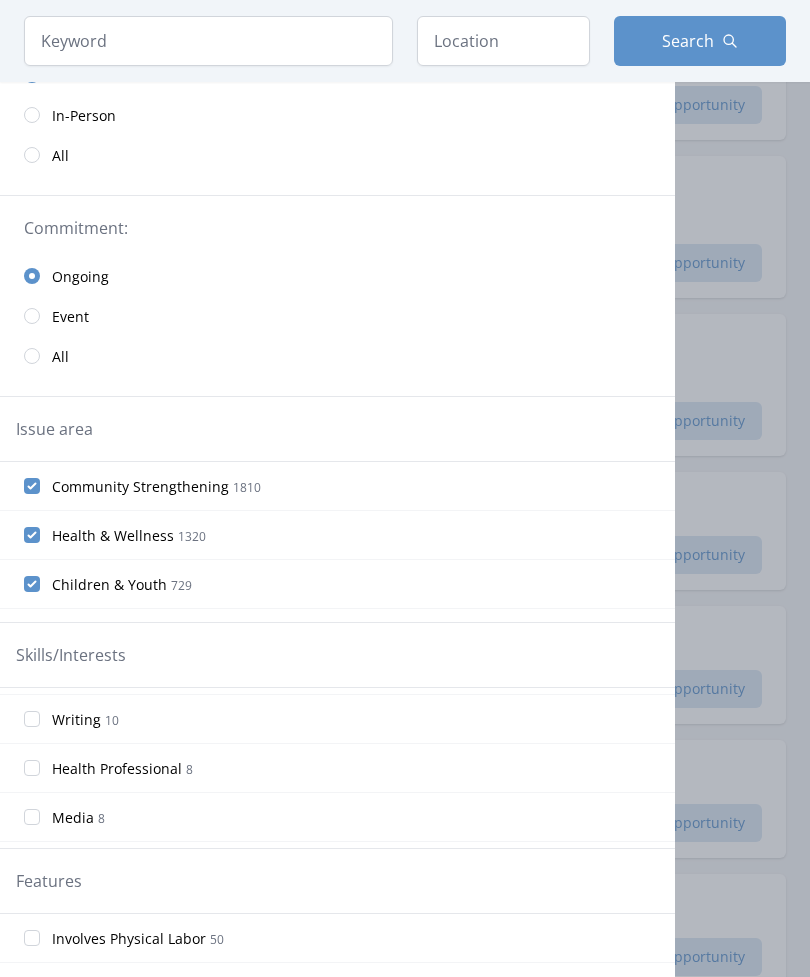 scroll, scrollTop: 582, scrollLeft: 0, axis: vertical 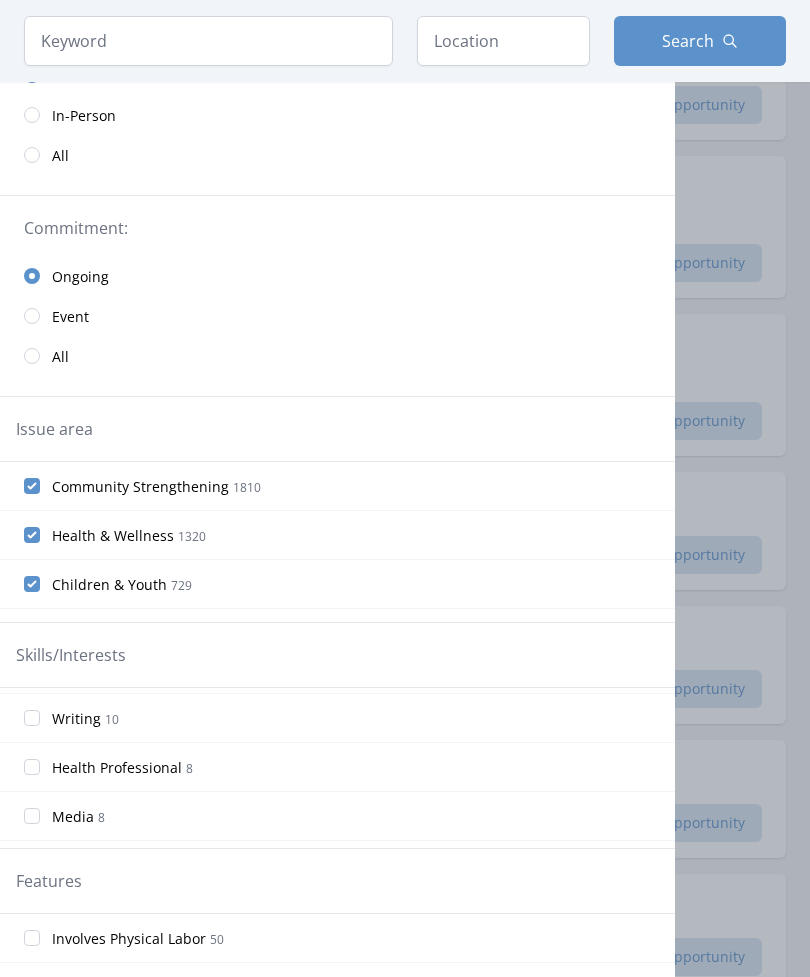 click on "Writing   10" at bounding box center (337, 718) 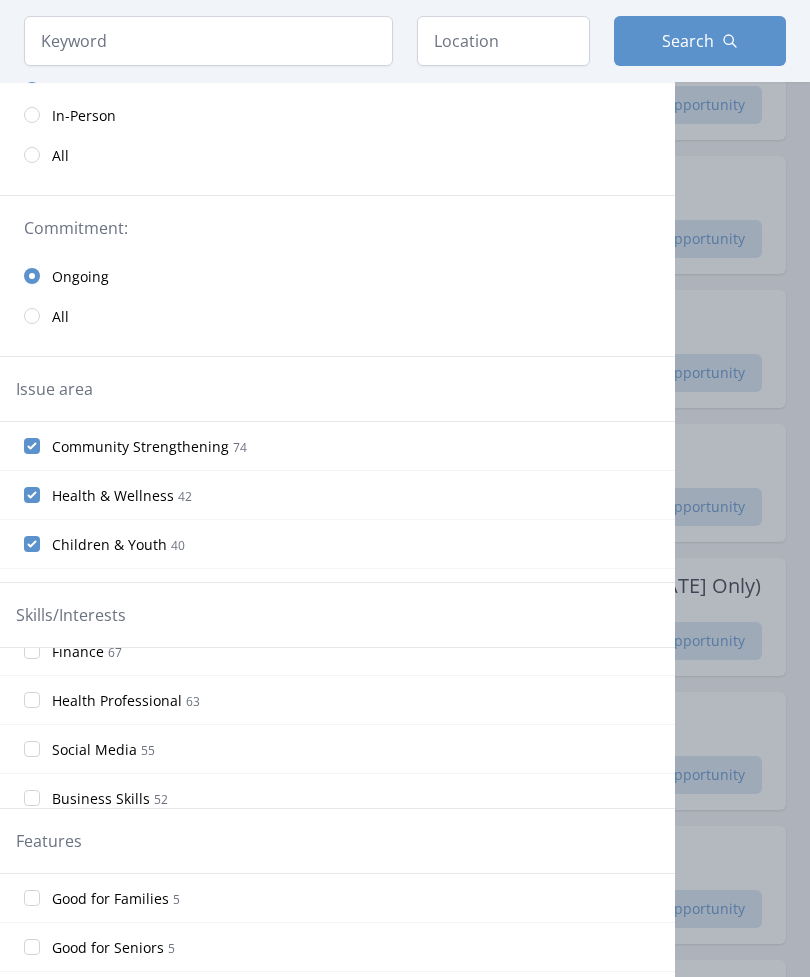 scroll, scrollTop: 611, scrollLeft: 0, axis: vertical 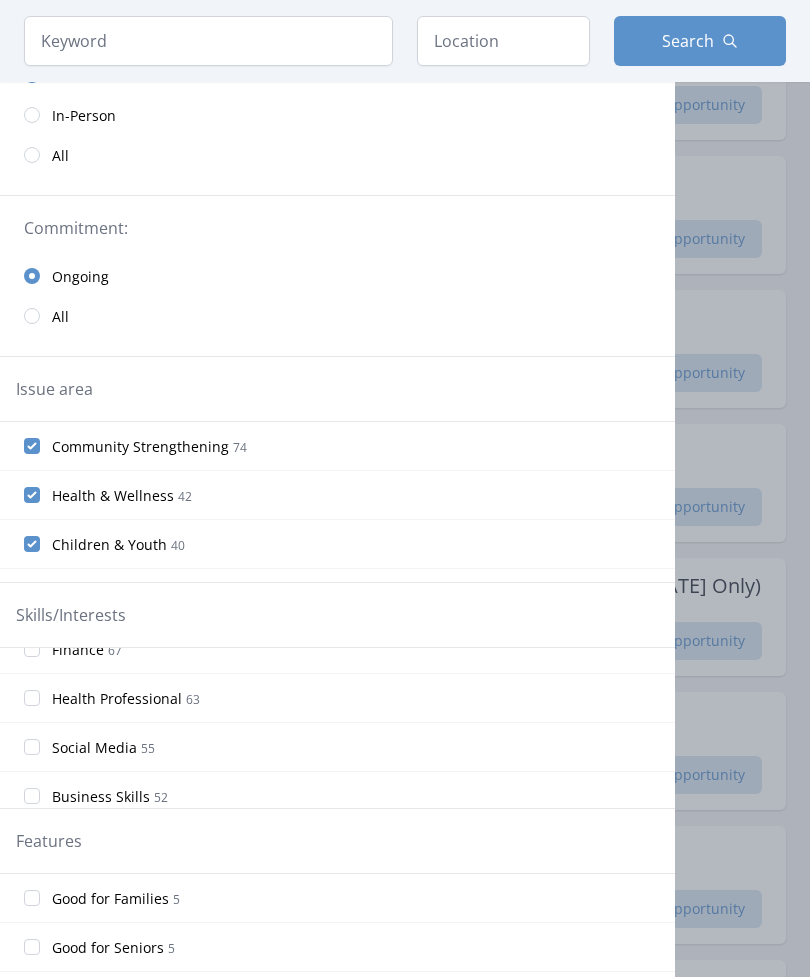 click on "Health Professional   63" at bounding box center [337, 698] 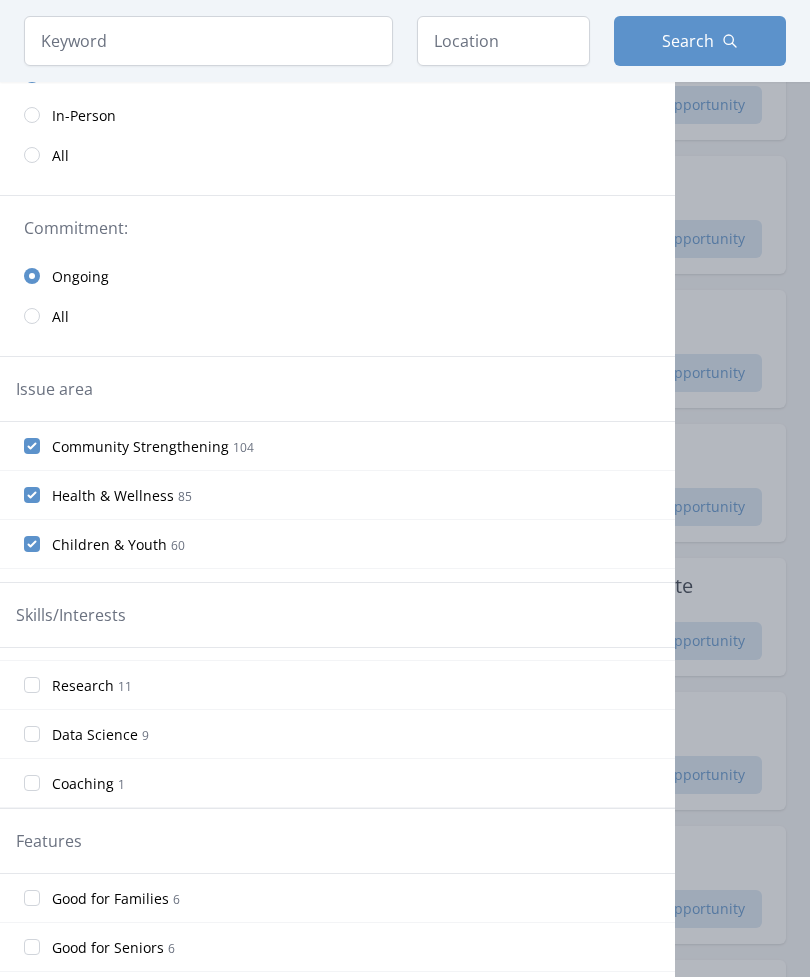 scroll, scrollTop: 1456, scrollLeft: 0, axis: vertical 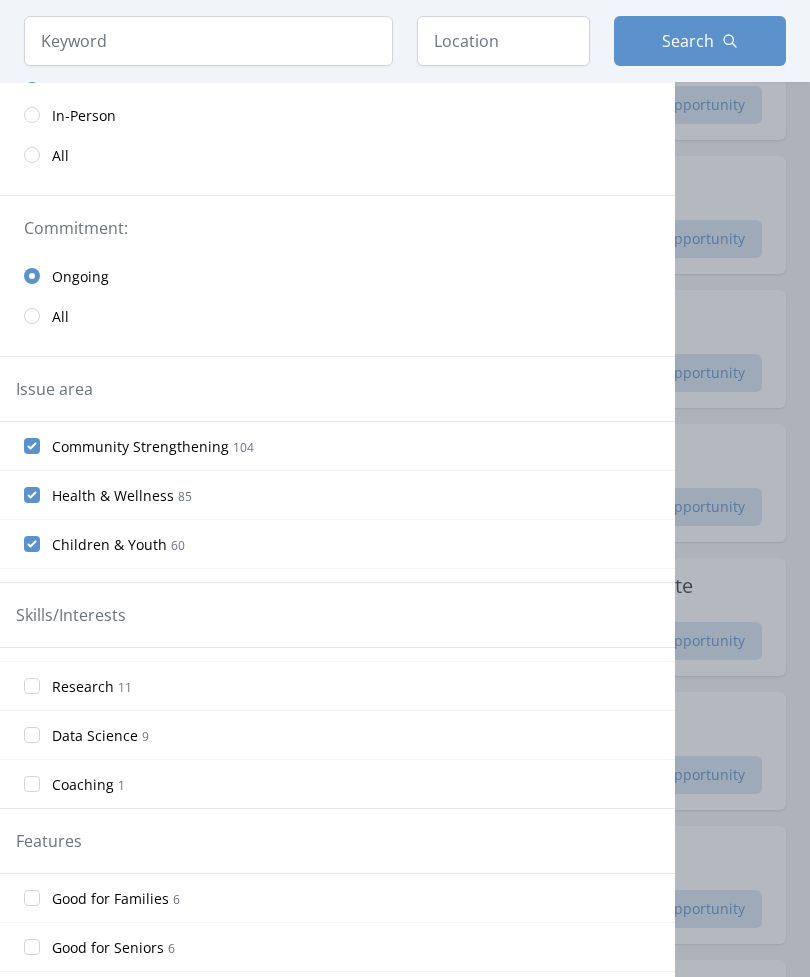 click on "Research   11" at bounding box center [337, 686] 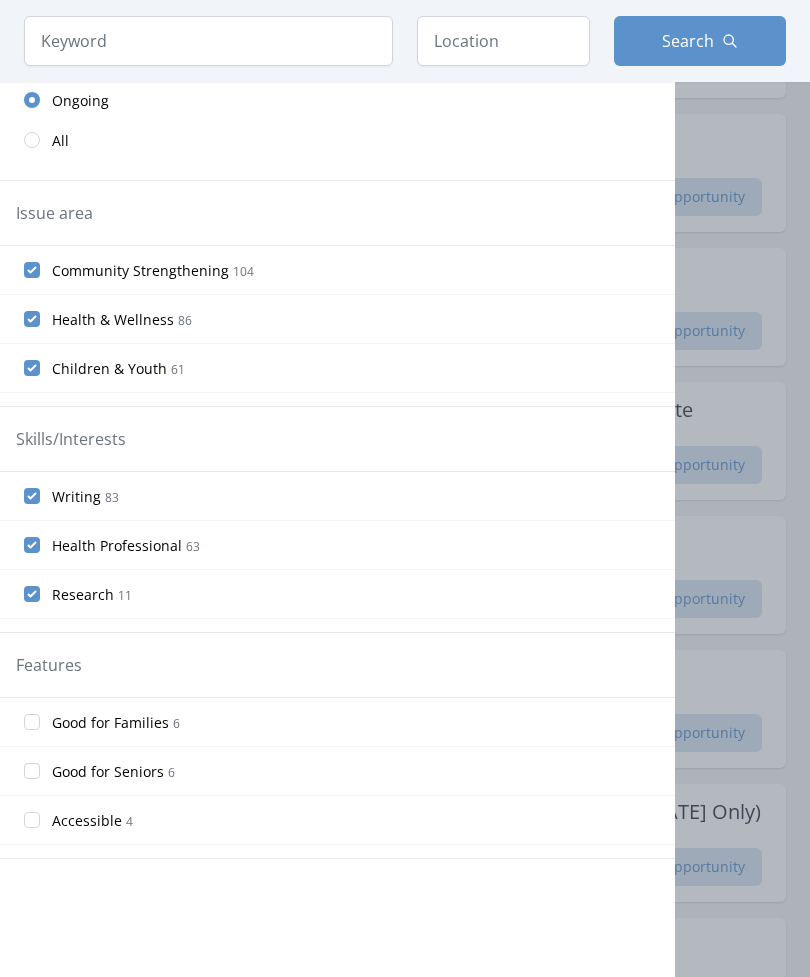 scroll, scrollTop: 458, scrollLeft: 0, axis: vertical 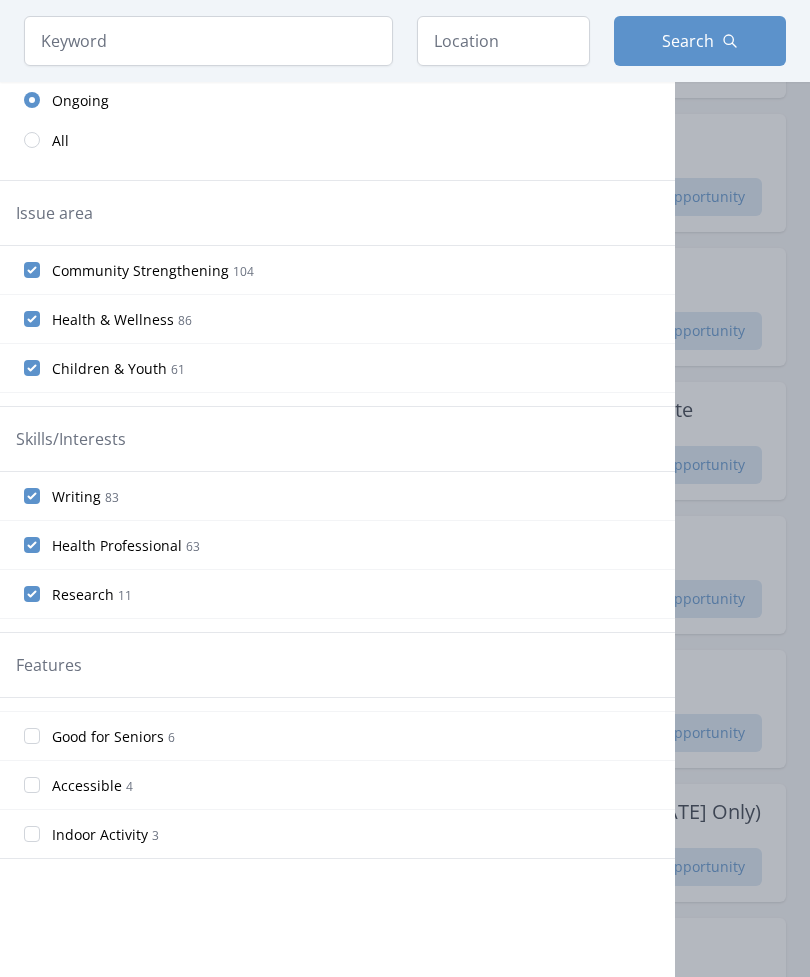 click on "Accessible   4" at bounding box center (32, 785) 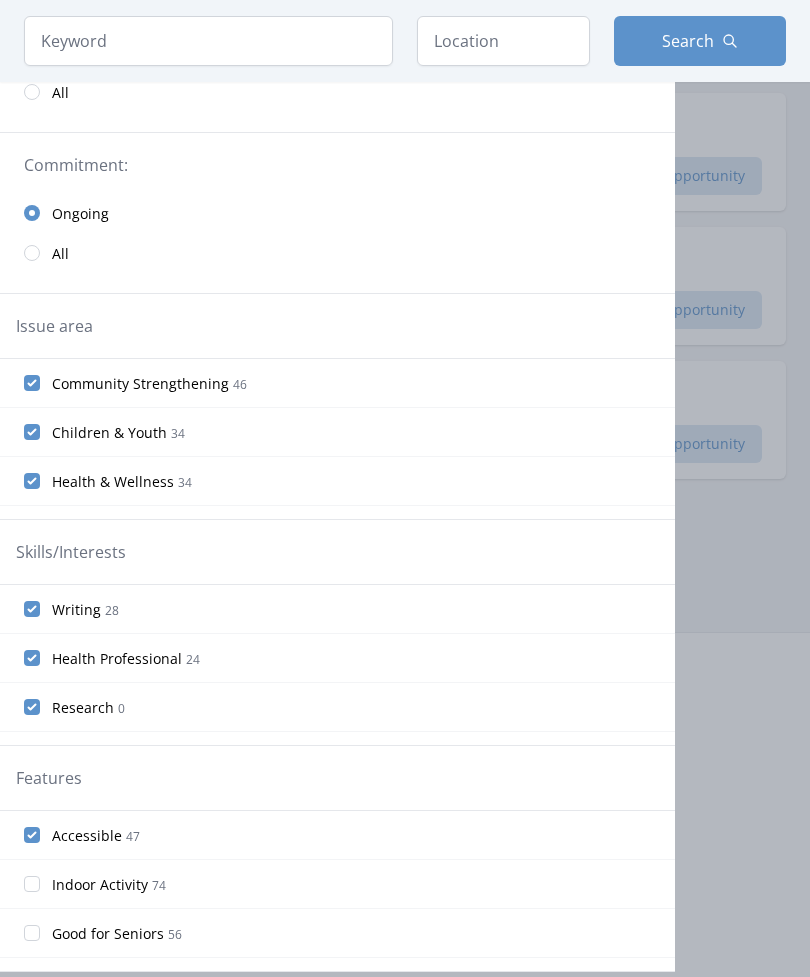 scroll, scrollTop: 345, scrollLeft: 0, axis: vertical 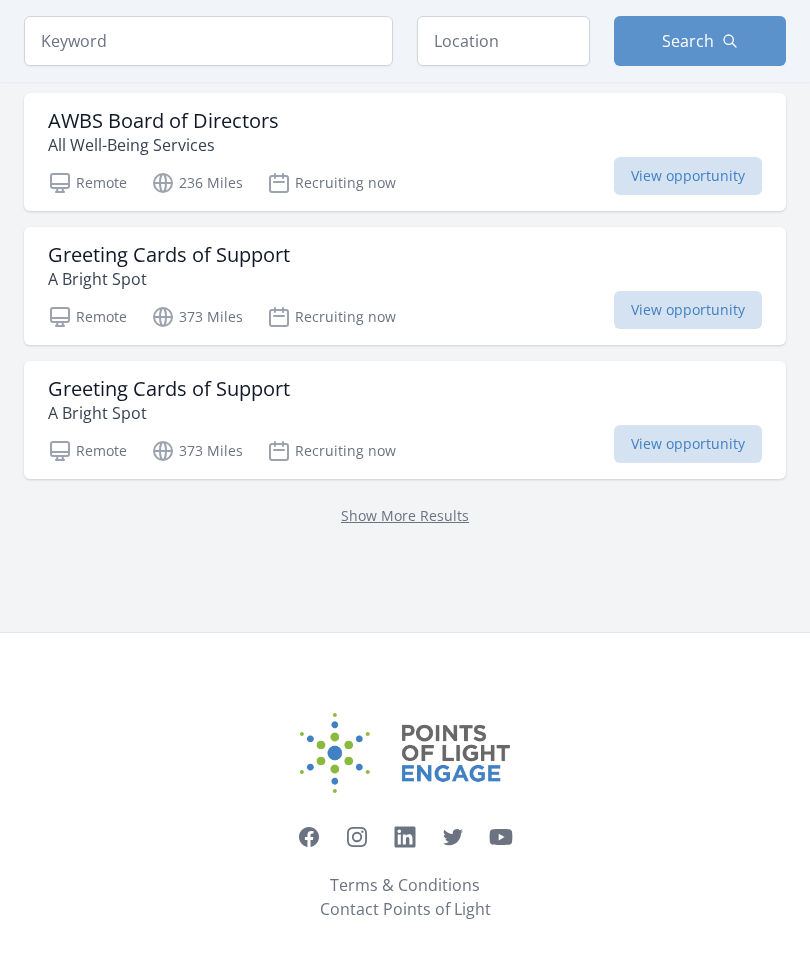 click on "A Bright Spot" at bounding box center [169, 279] 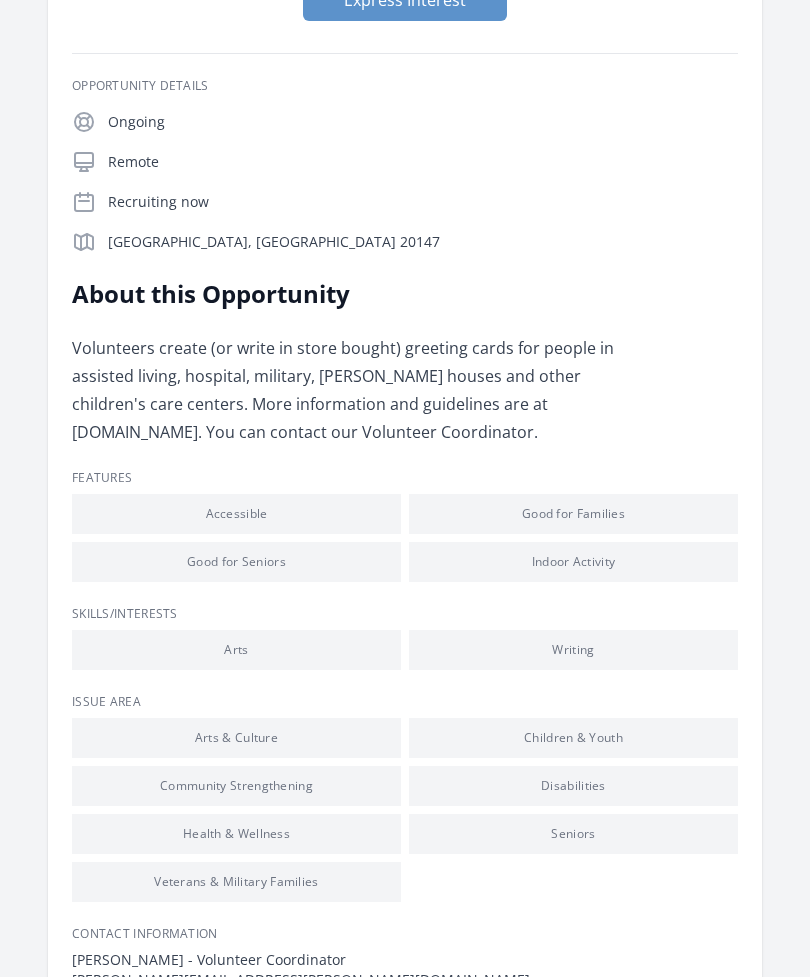 scroll, scrollTop: 0, scrollLeft: 0, axis: both 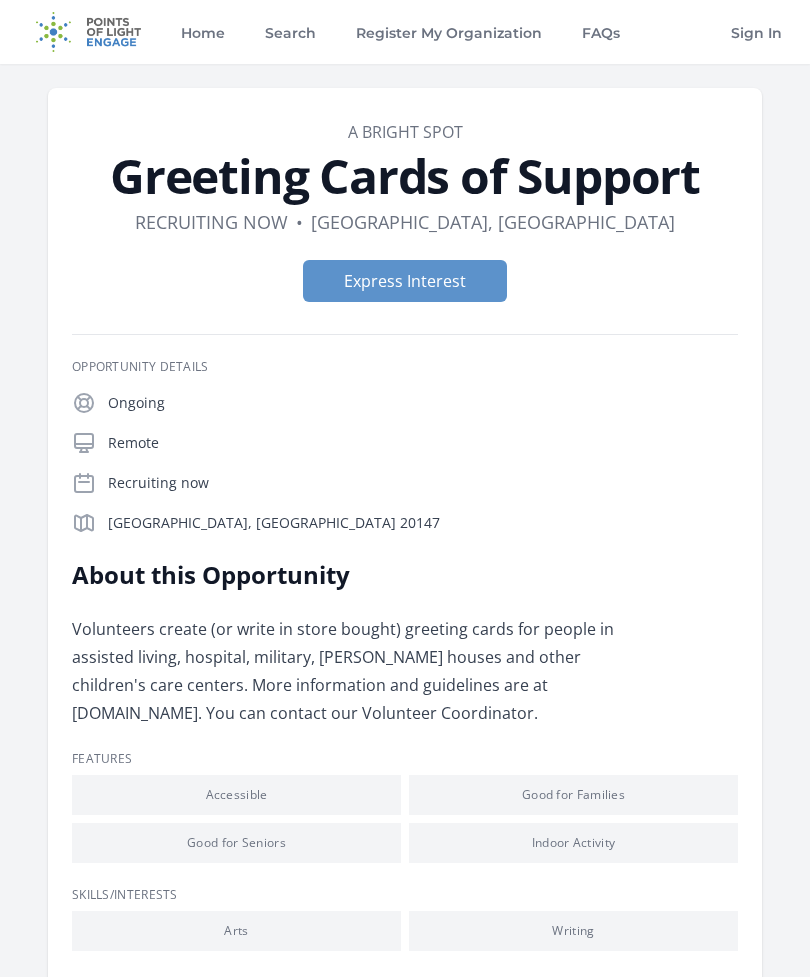 click on "Home" at bounding box center (203, 32) 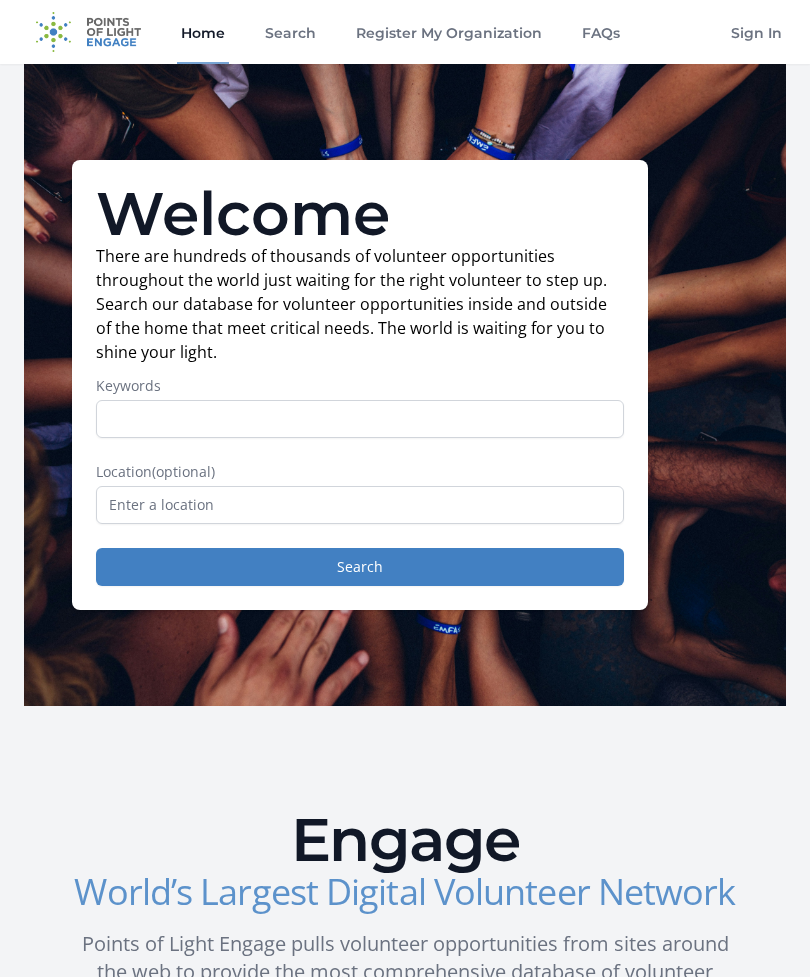 scroll, scrollTop: 0, scrollLeft: 0, axis: both 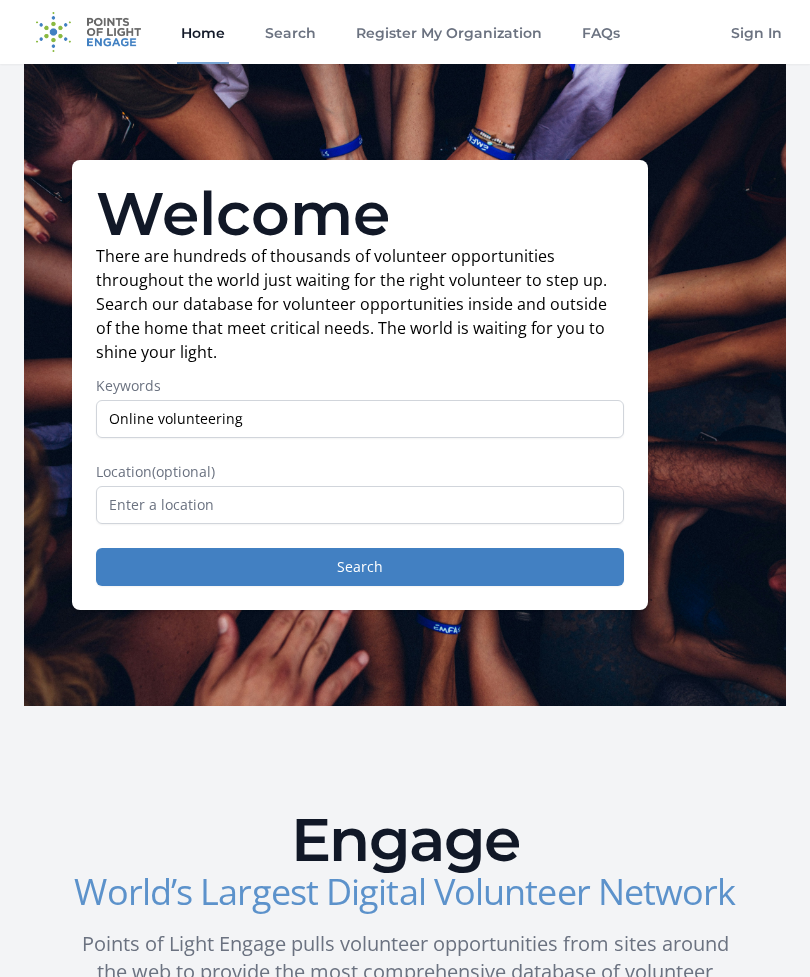 type on "Online volunteering" 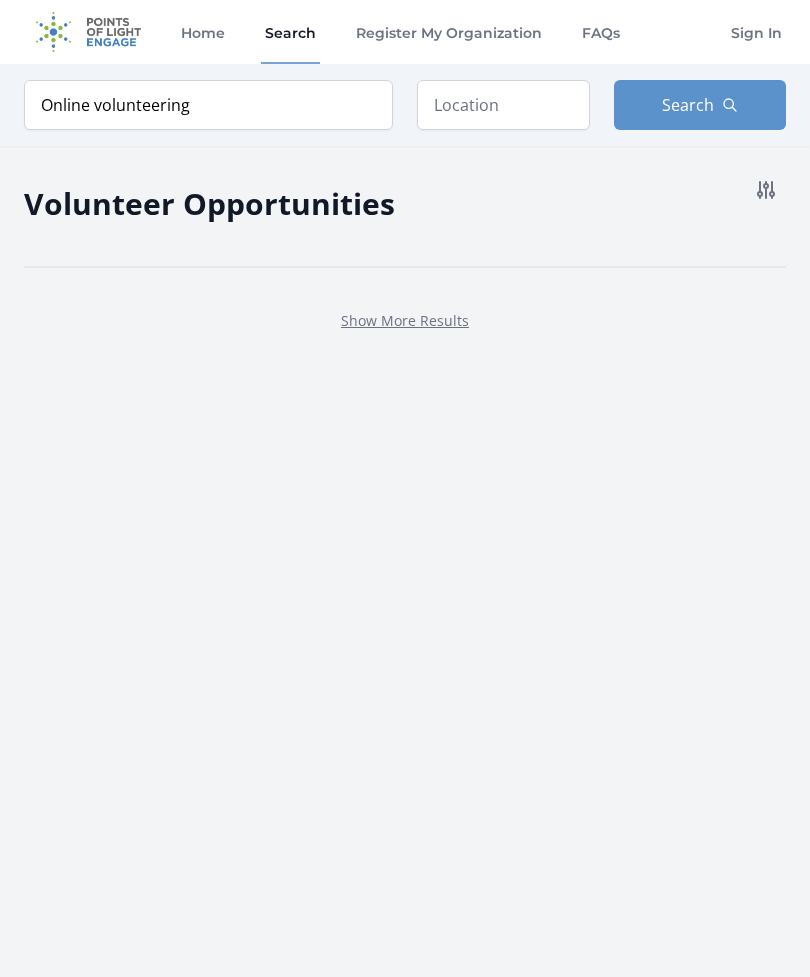 scroll, scrollTop: 0, scrollLeft: 0, axis: both 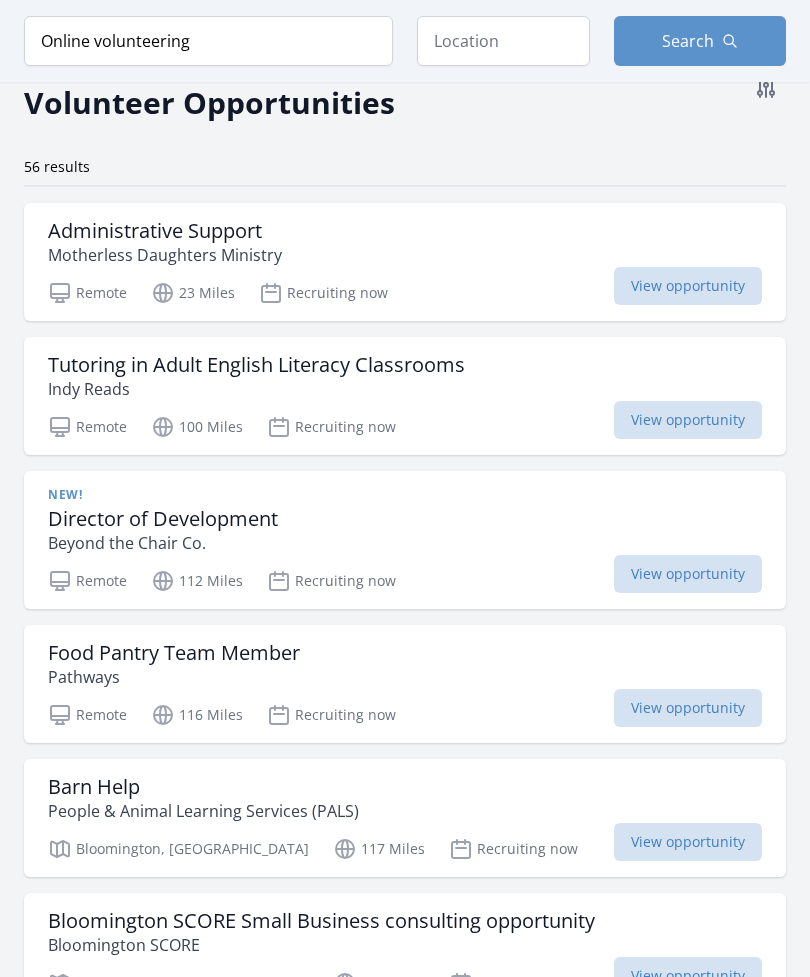 click on "Pathways" at bounding box center (174, 677) 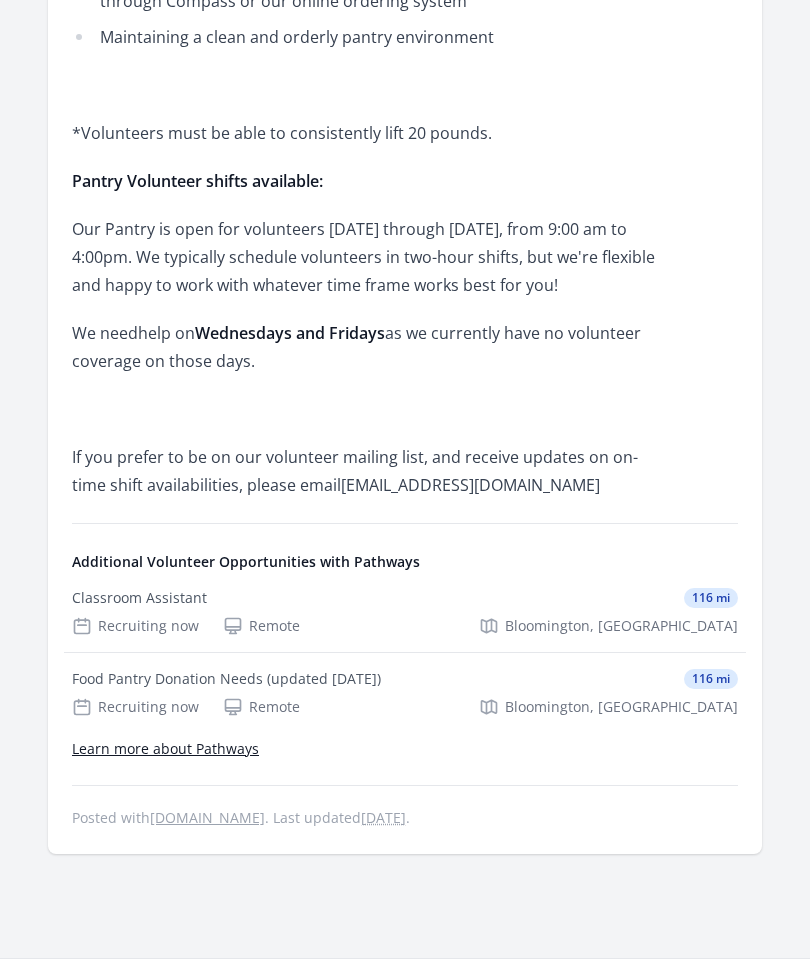 scroll, scrollTop: 878, scrollLeft: 0, axis: vertical 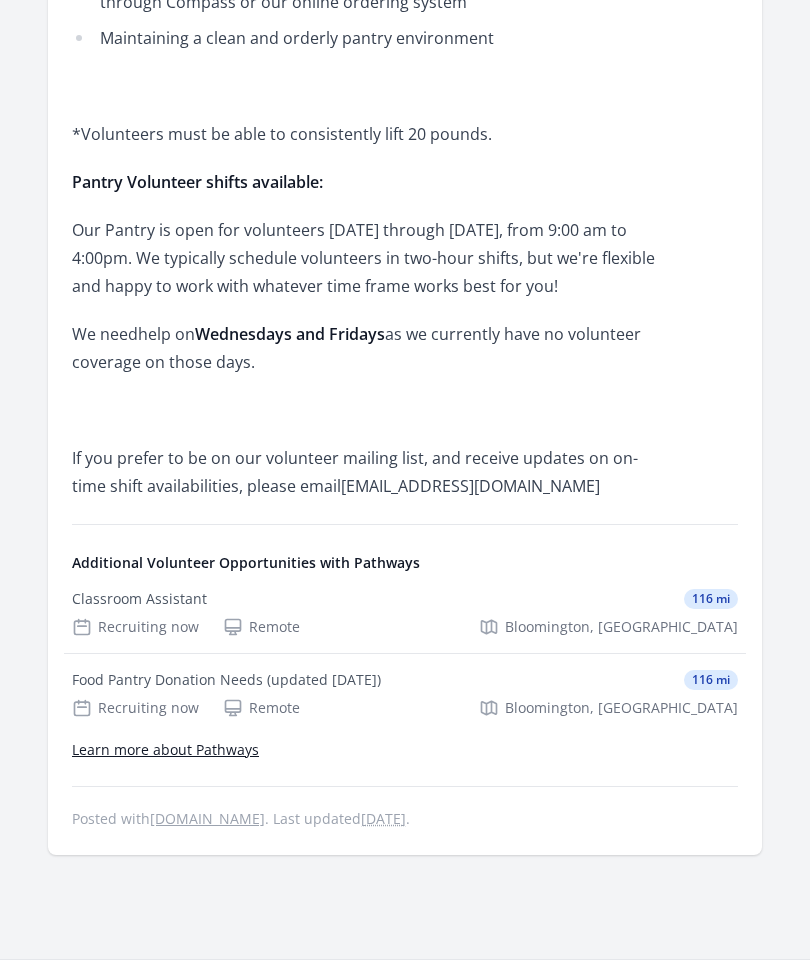 click on "Recruiting now" at bounding box center (135, 628) 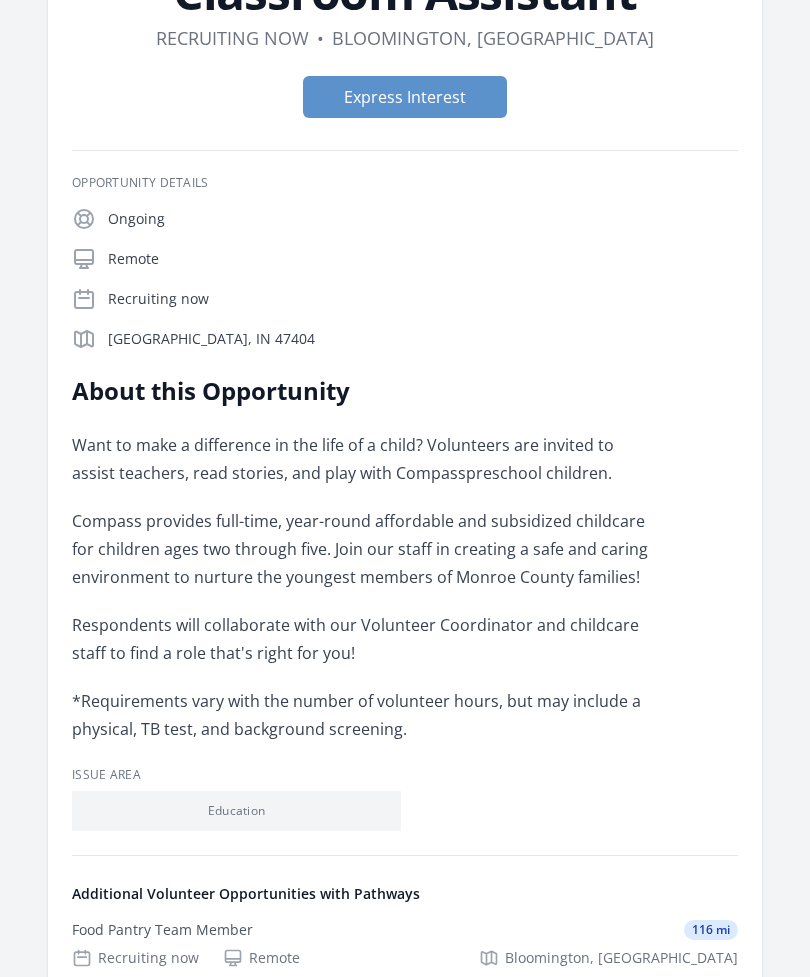 scroll, scrollTop: 0, scrollLeft: 0, axis: both 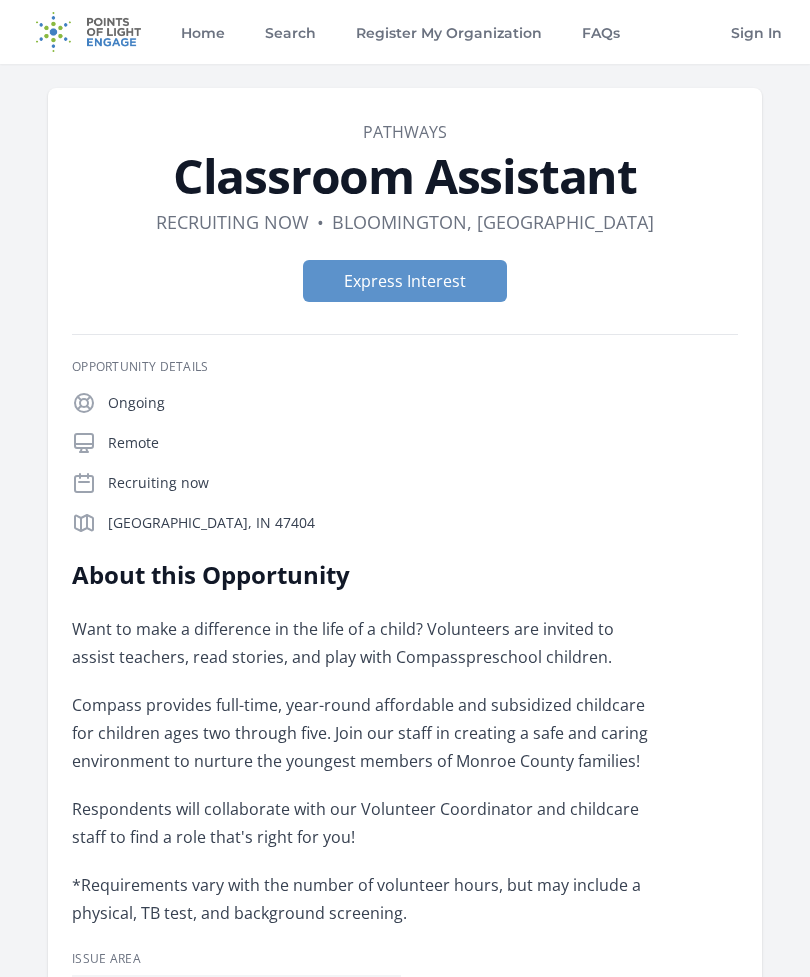 click on "Home" at bounding box center [203, 32] 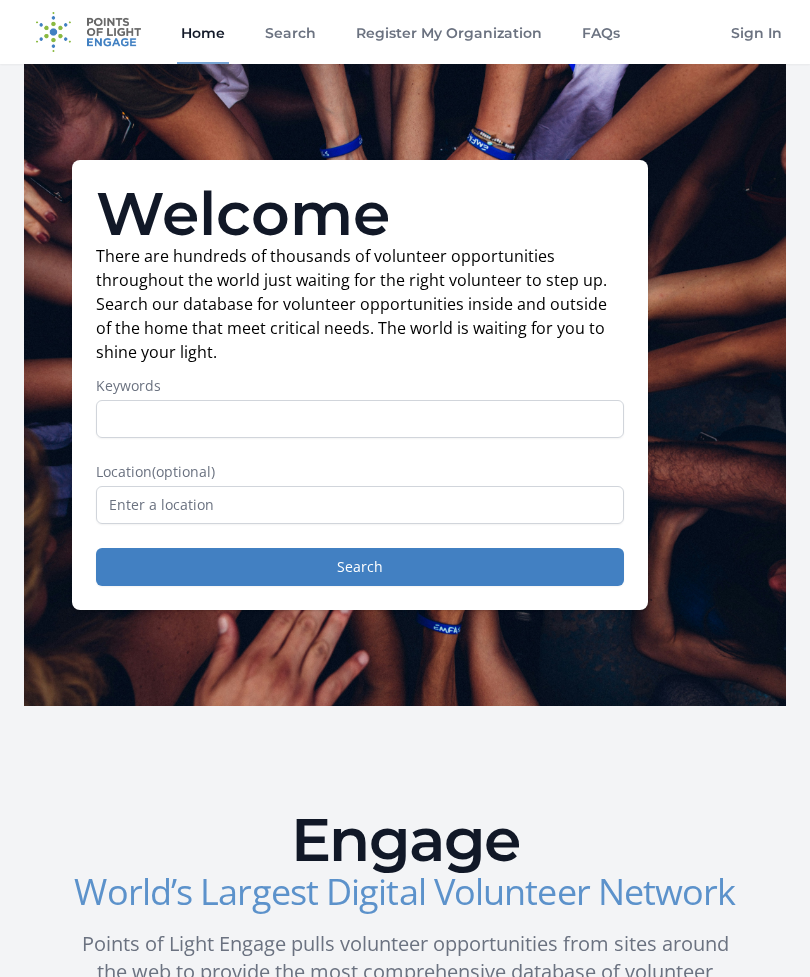 scroll, scrollTop: 0, scrollLeft: 0, axis: both 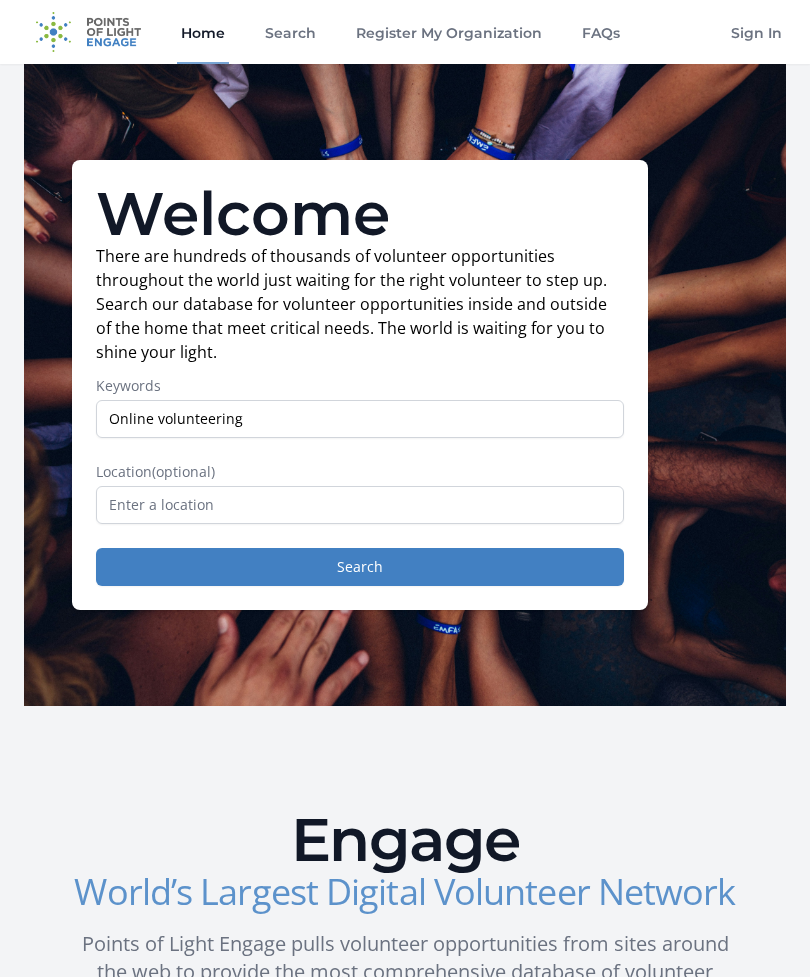 type on "Online volunteering" 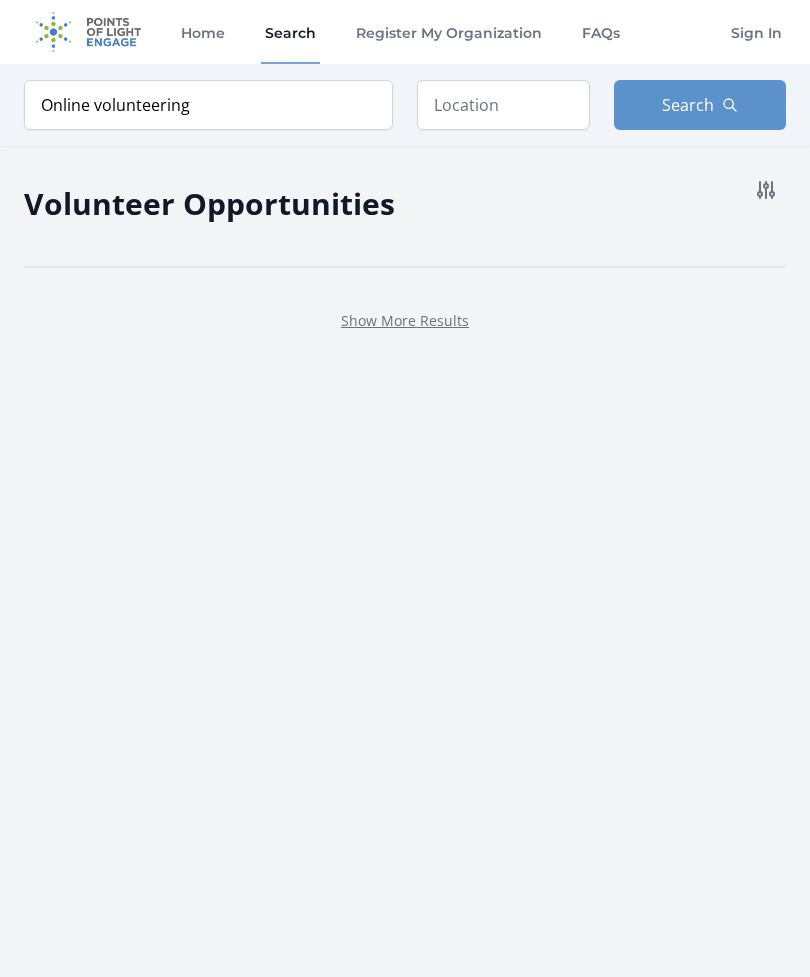 scroll, scrollTop: 0, scrollLeft: 0, axis: both 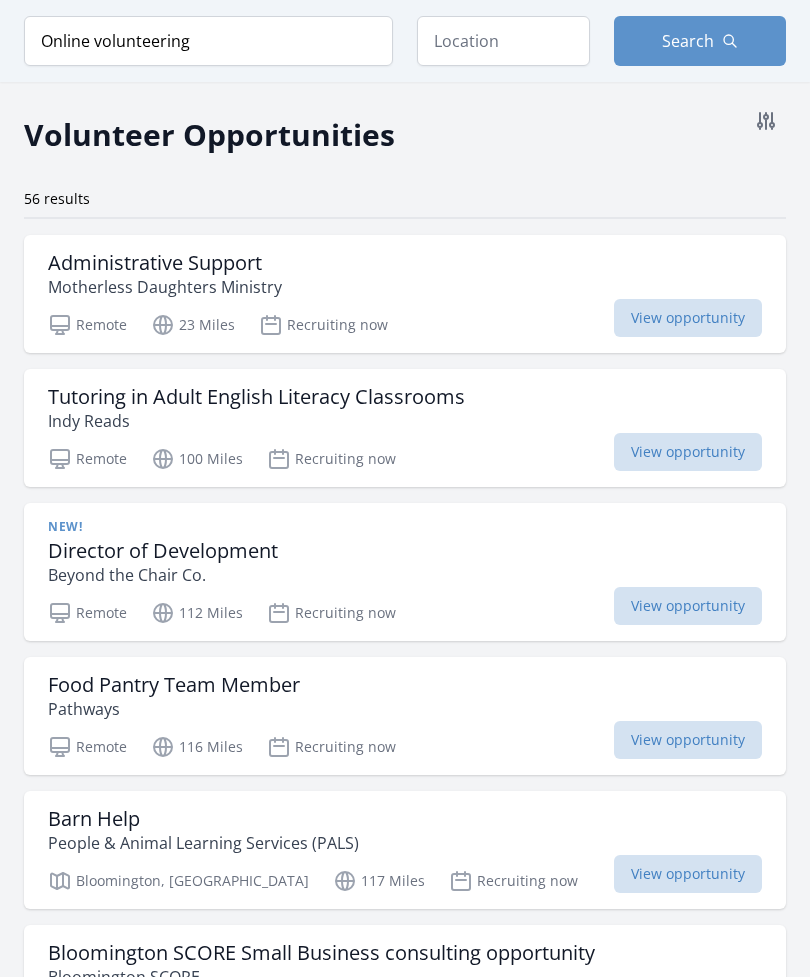 click 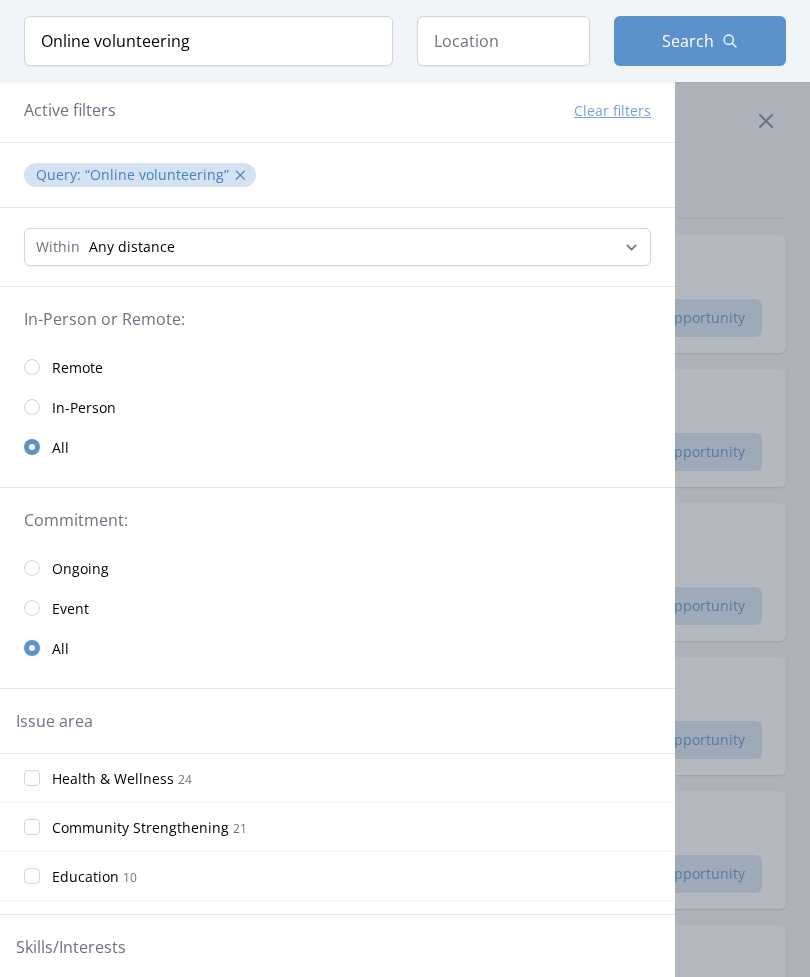 click at bounding box center (32, 367) 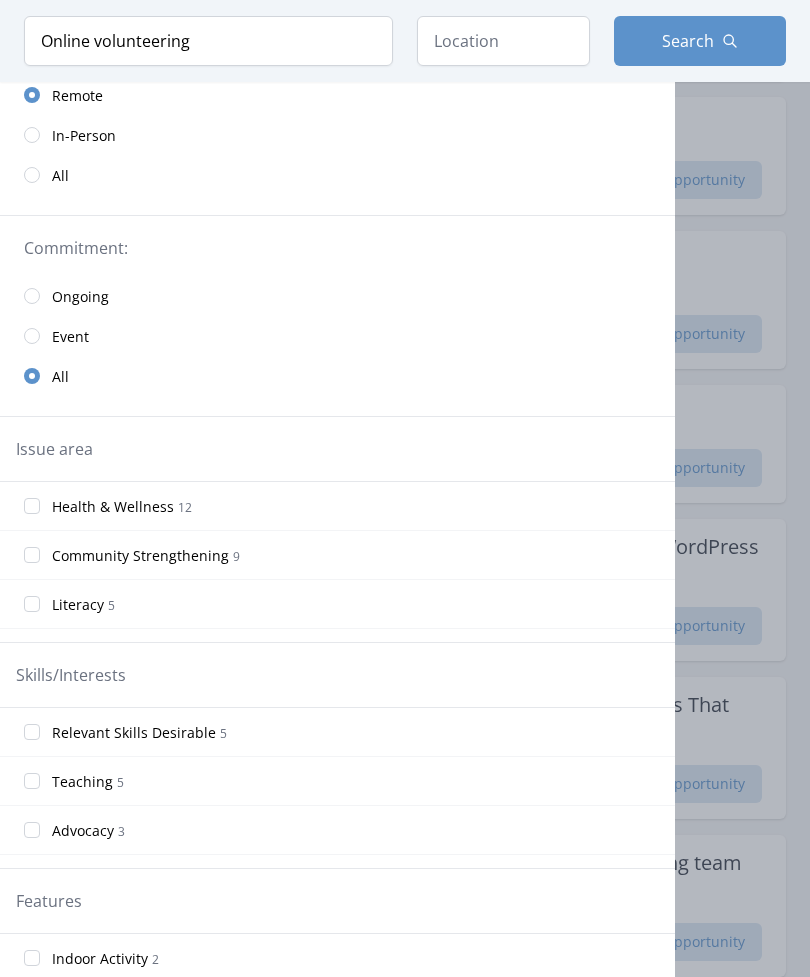 scroll, scrollTop: 342, scrollLeft: 0, axis: vertical 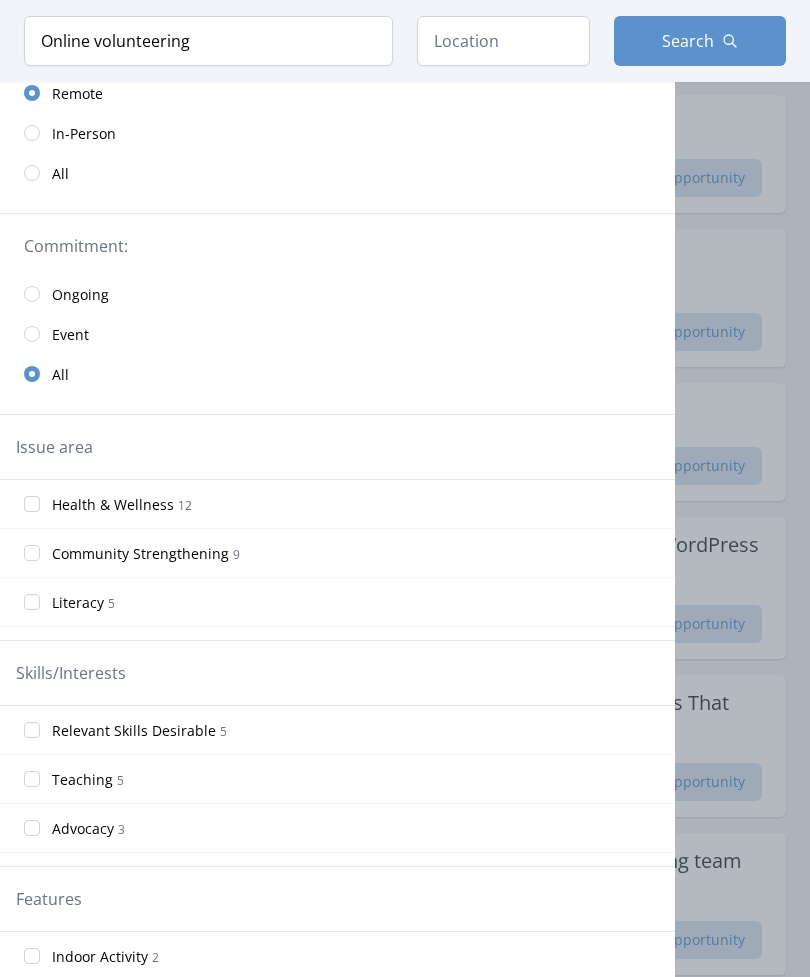 click on "Health & Wellness   12" at bounding box center [32, 505] 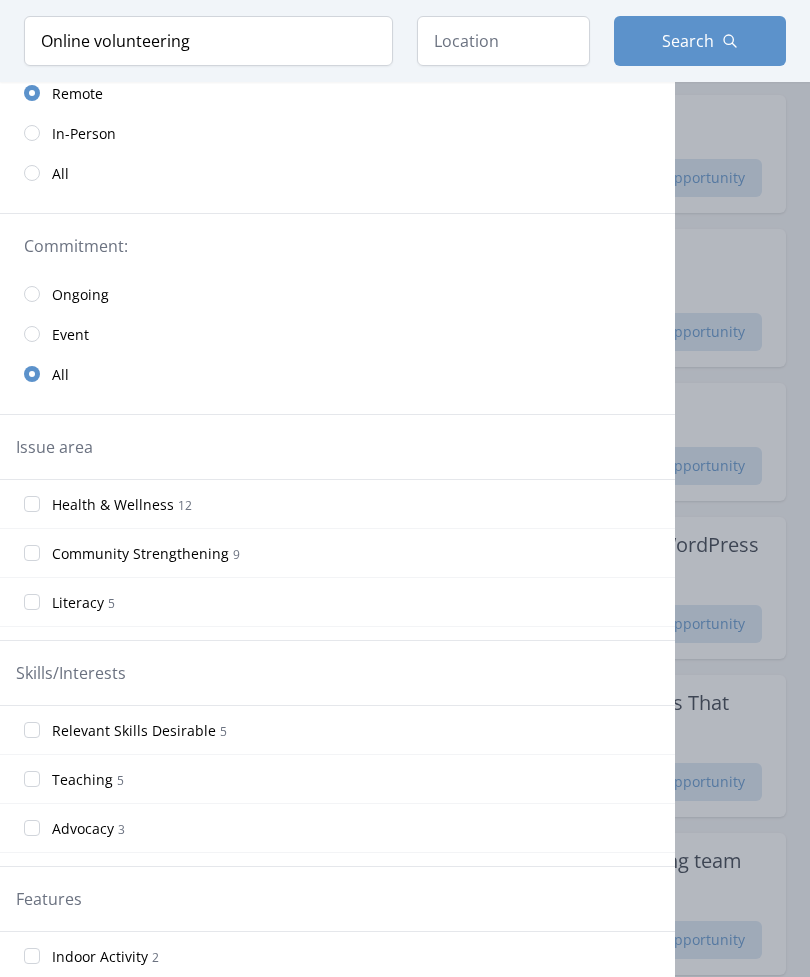 scroll, scrollTop: 343, scrollLeft: 0, axis: vertical 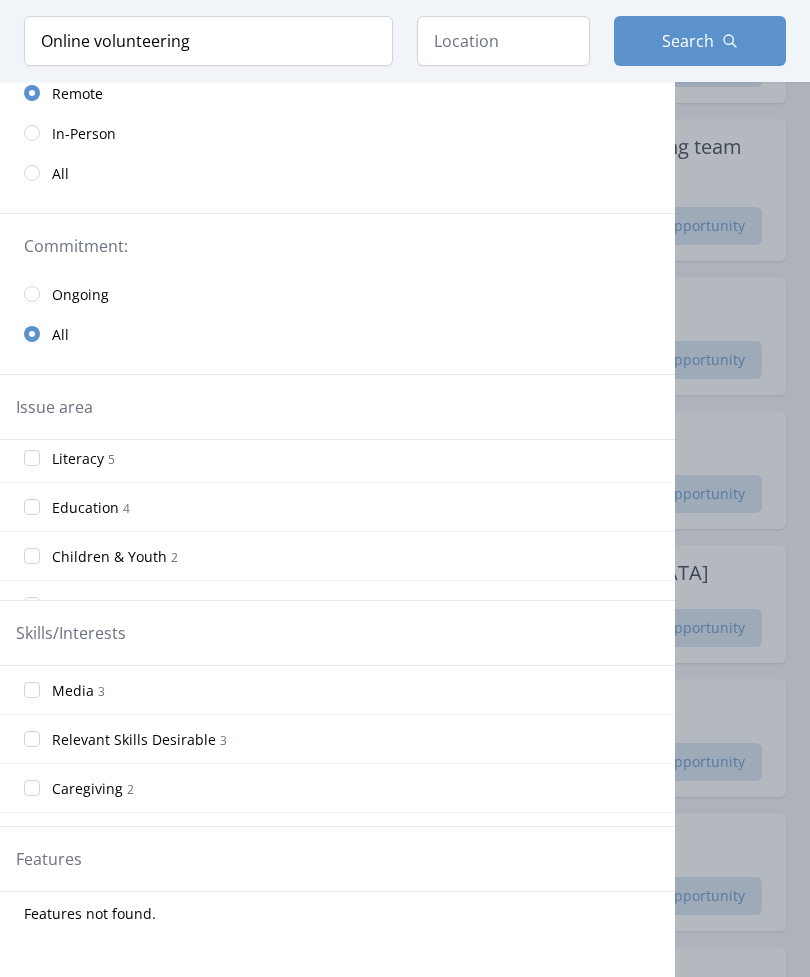 click on "Education   4" at bounding box center [32, 507] 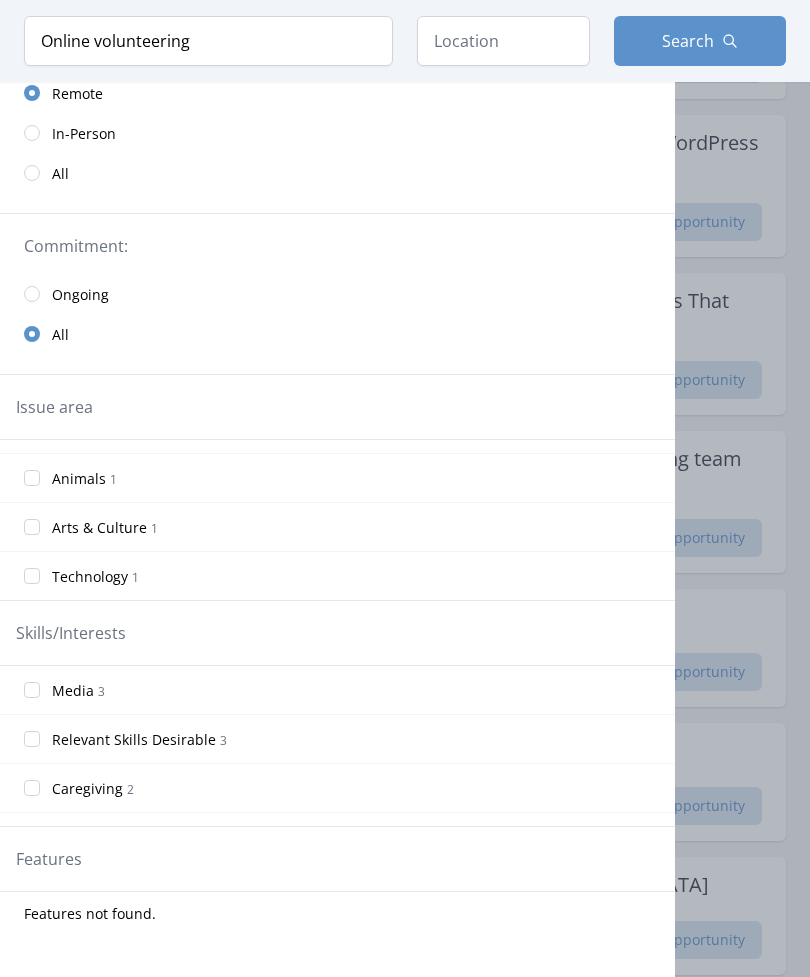 scroll, scrollTop: 378, scrollLeft: 0, axis: vertical 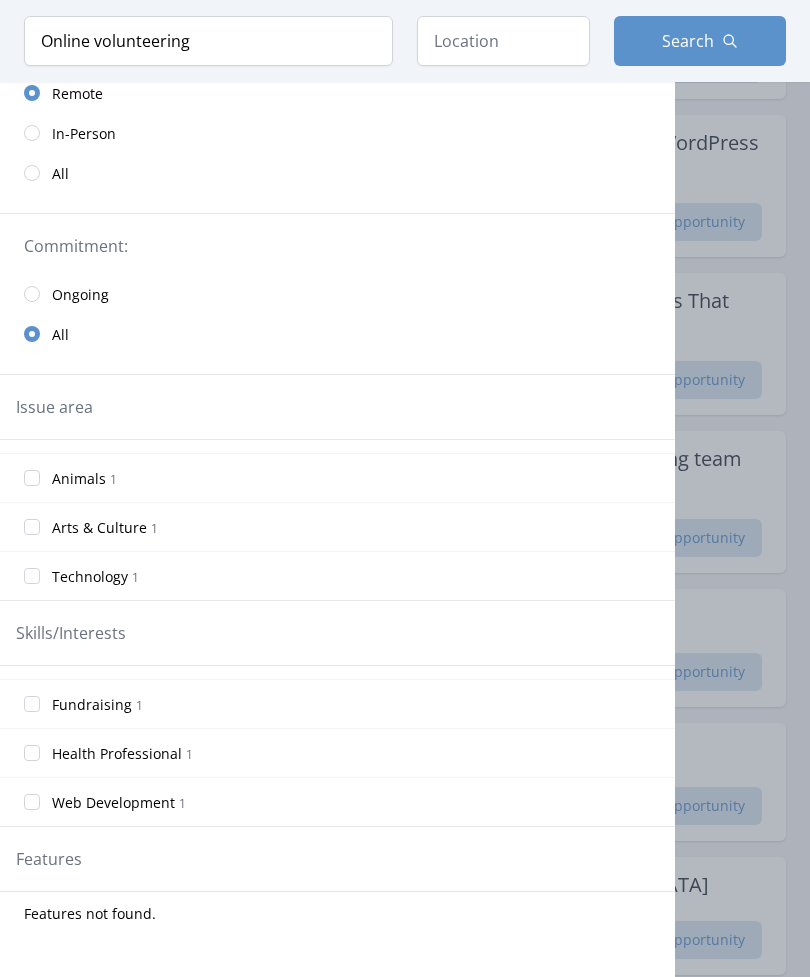 click on "Health Professional   1" at bounding box center [32, 753] 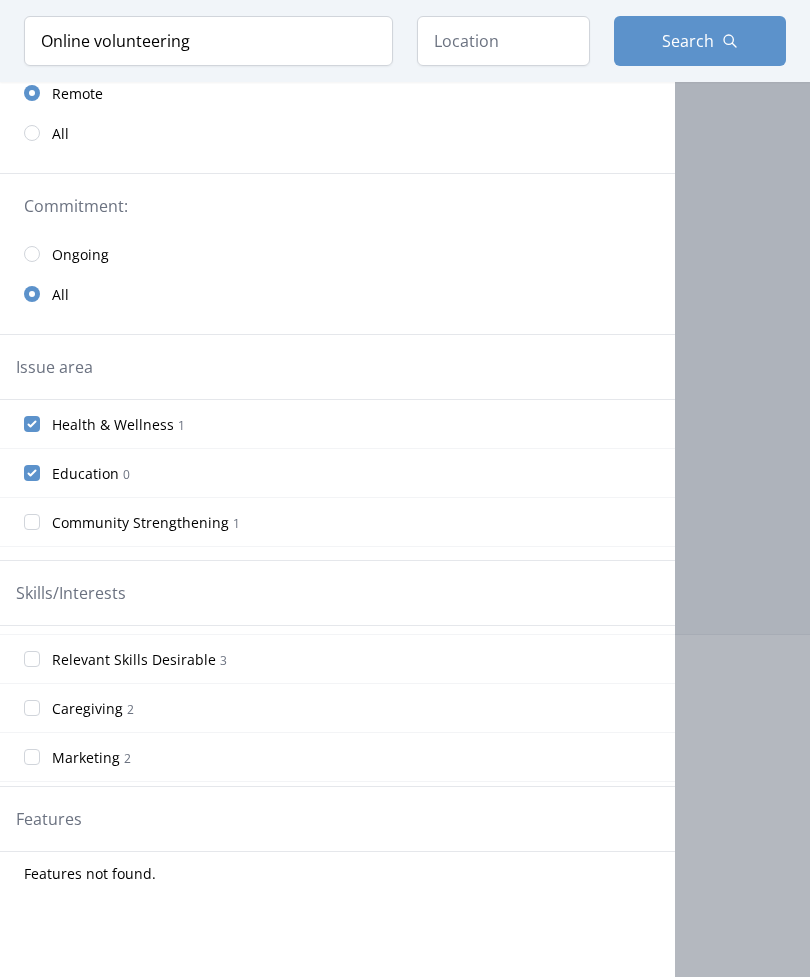scroll, scrollTop: 94, scrollLeft: 0, axis: vertical 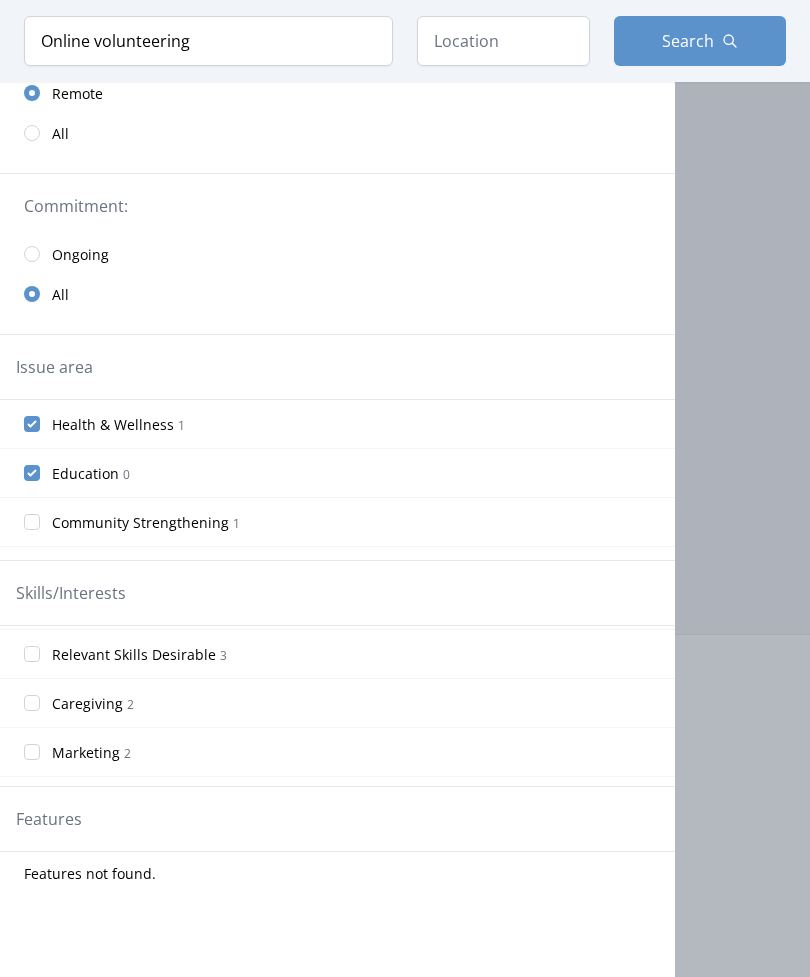 click on "Caregiving   2" at bounding box center (32, 703) 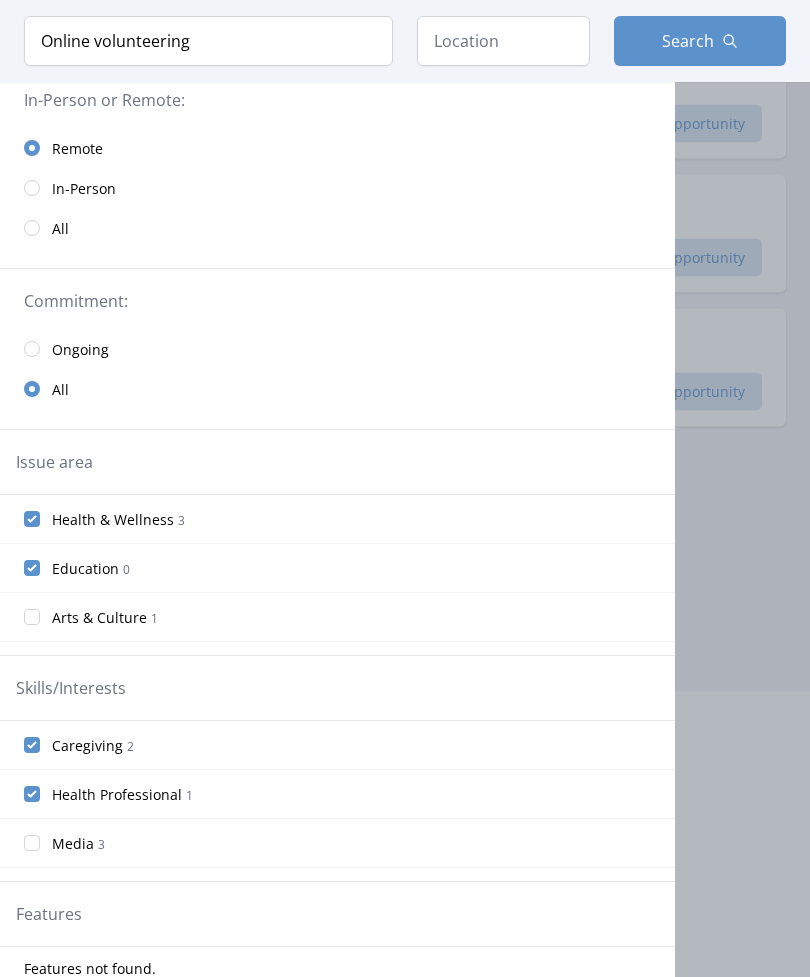 scroll, scrollTop: 304, scrollLeft: 0, axis: vertical 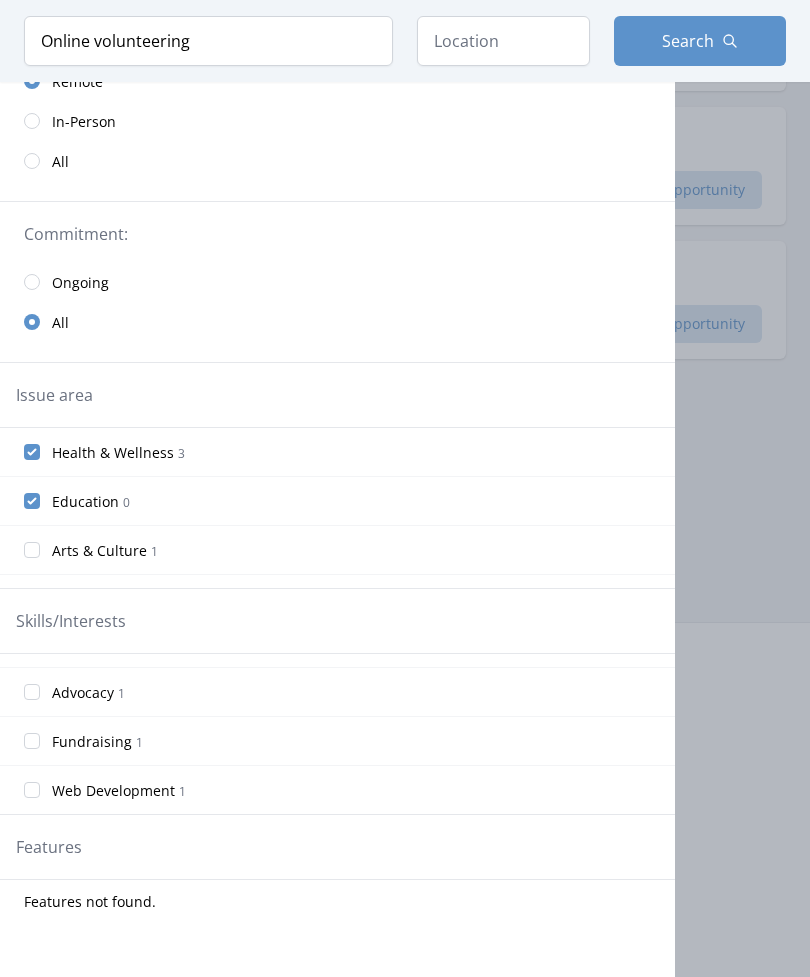 click at bounding box center [405, 488] 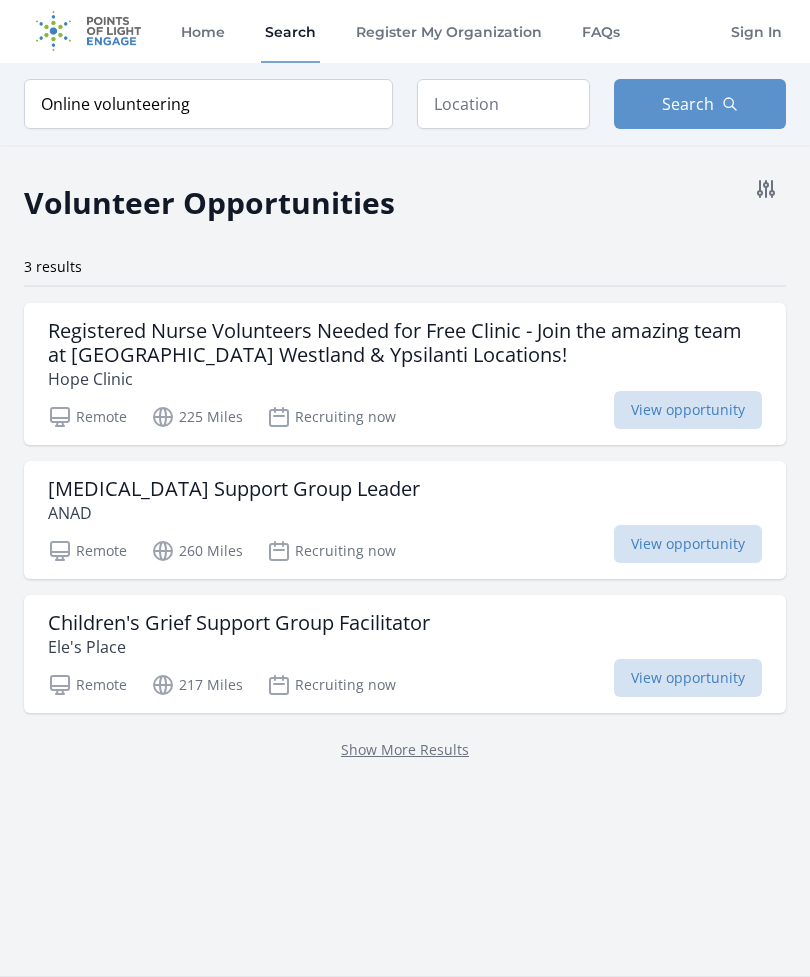 scroll, scrollTop: 0, scrollLeft: 0, axis: both 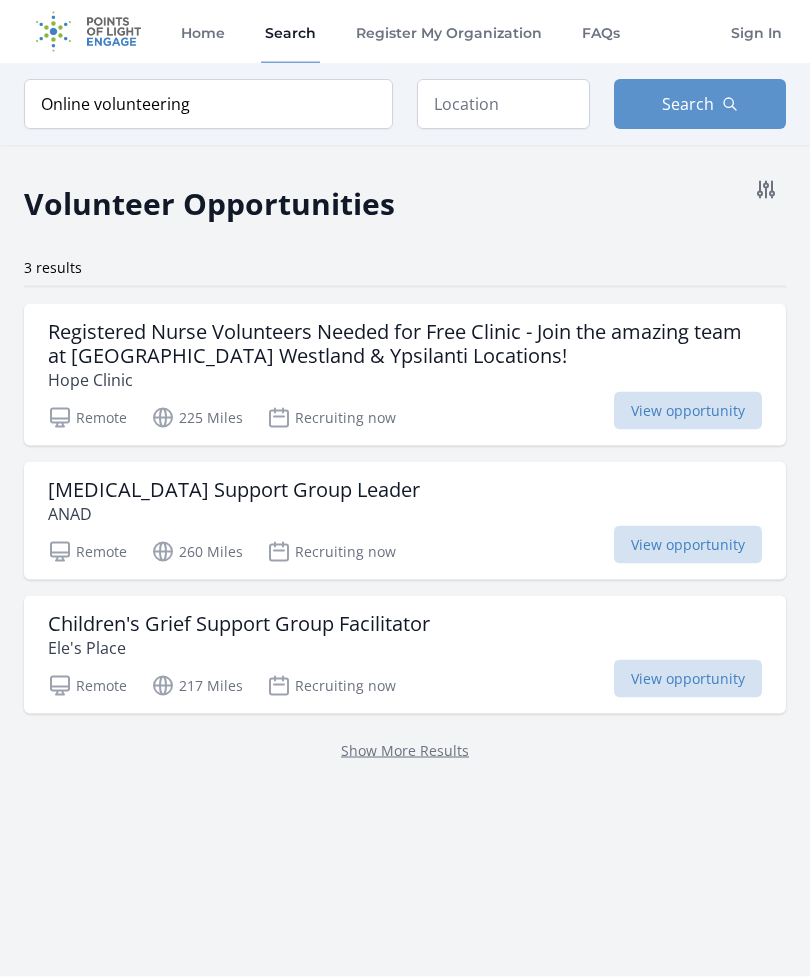 click on "Registered Nurse Volunteers Needed for Free Clinic - Join the amazing team at Hope Clinics Westland & Ypsilanti Locations!" at bounding box center (405, 344) 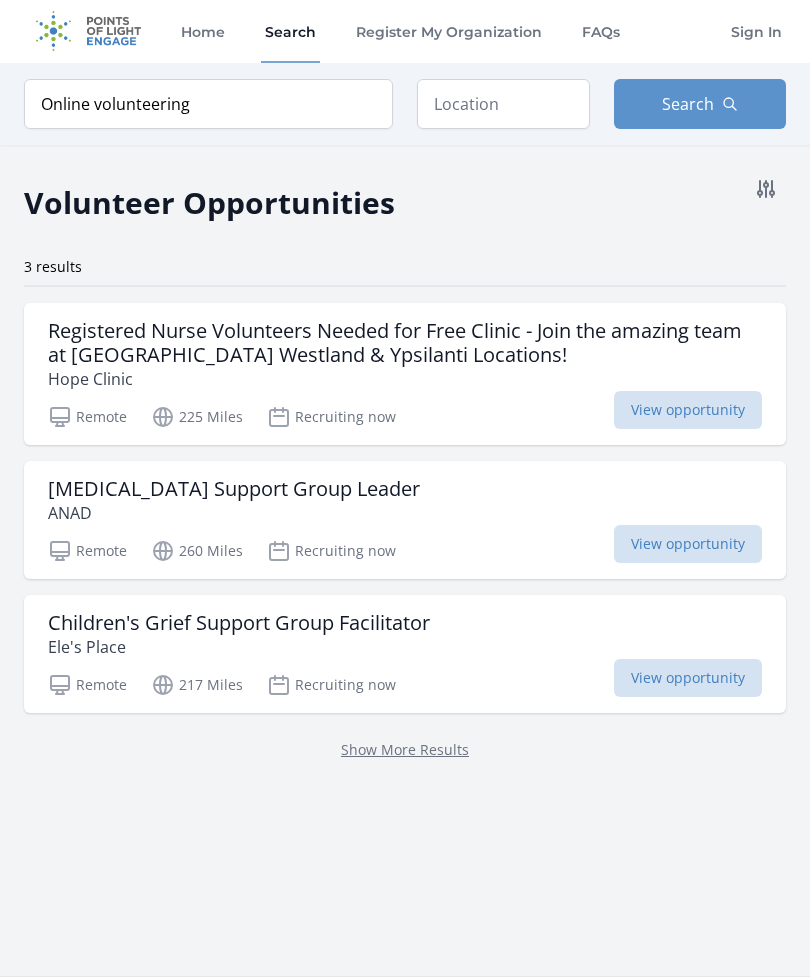 click on "Children's Grief Support Group Facilitator" at bounding box center (239, 623) 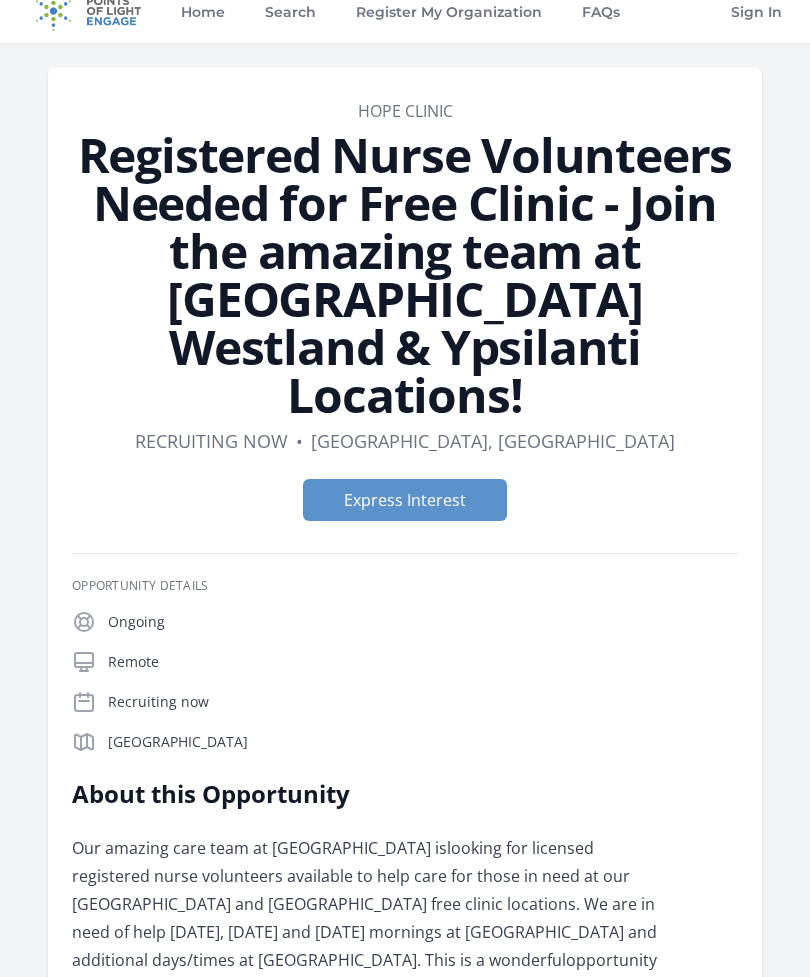 scroll, scrollTop: 0, scrollLeft: 0, axis: both 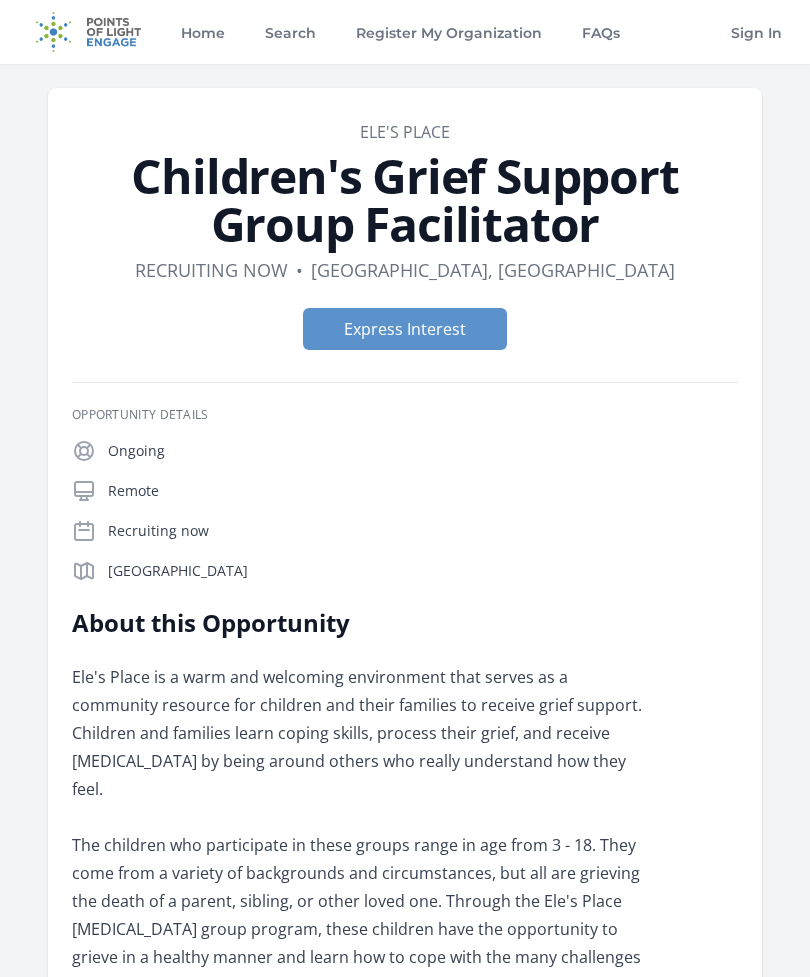 click on "Search" at bounding box center (290, 32) 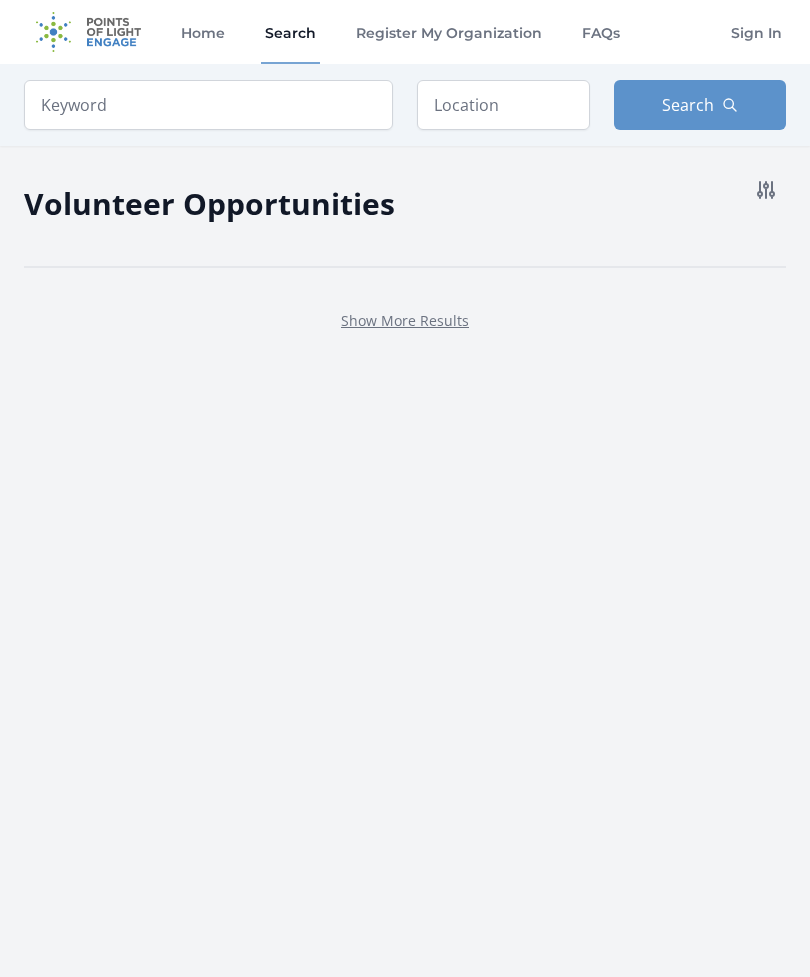 scroll, scrollTop: 0, scrollLeft: 0, axis: both 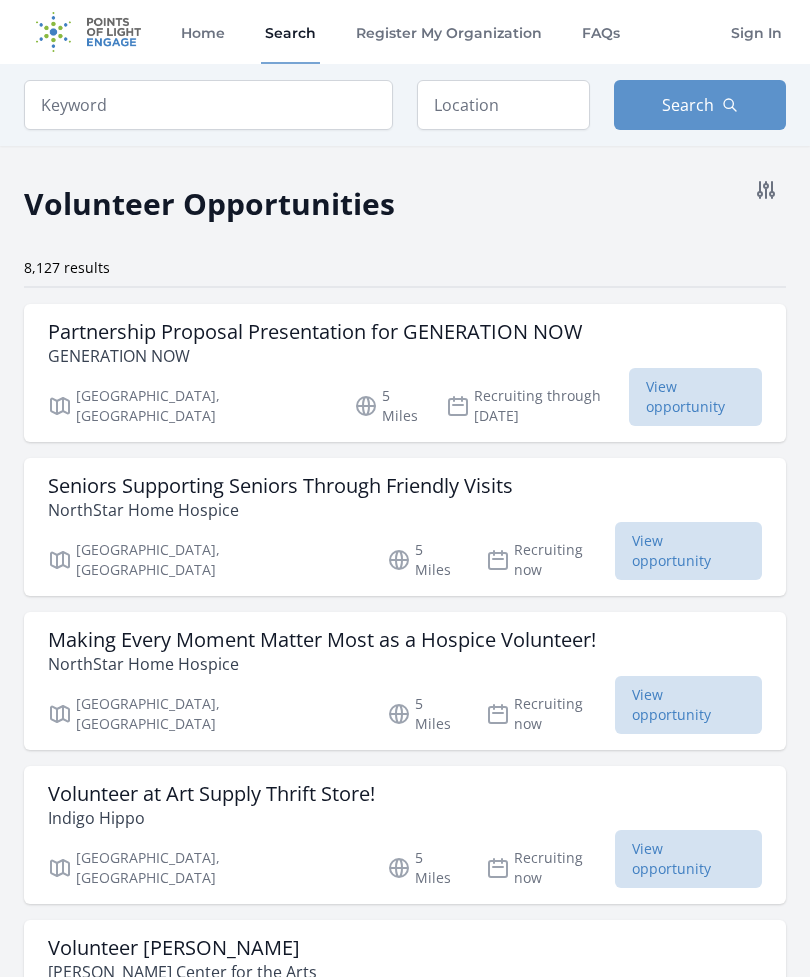 click at bounding box center [766, 190] 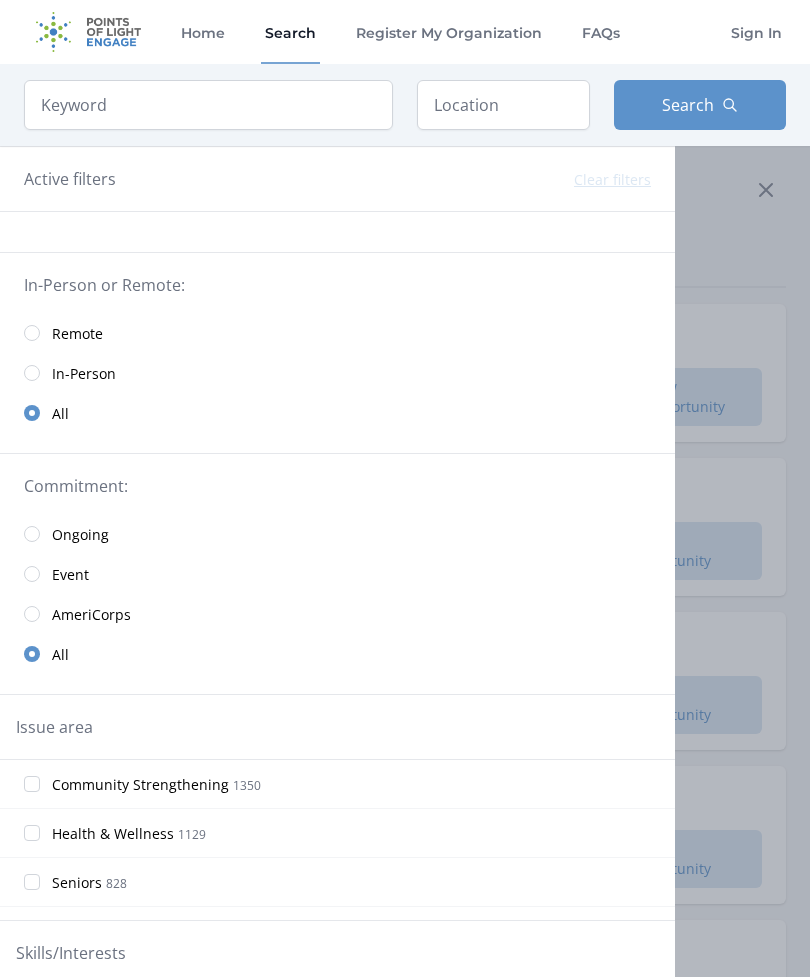 click at bounding box center (32, 333) 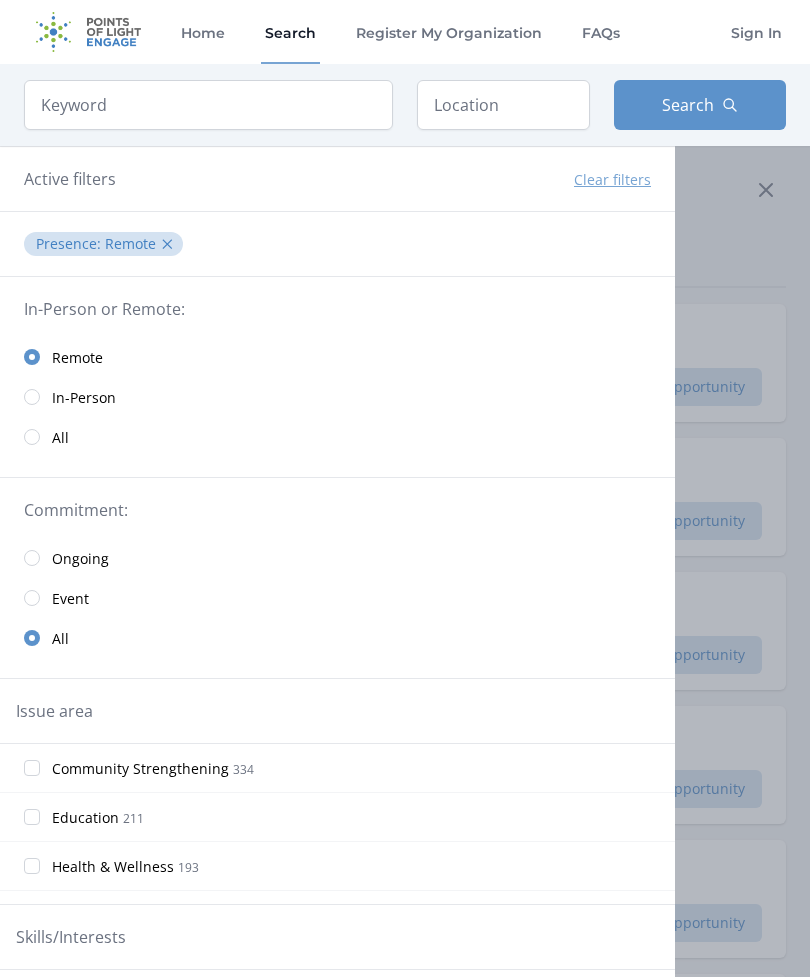 click at bounding box center [405, 488] 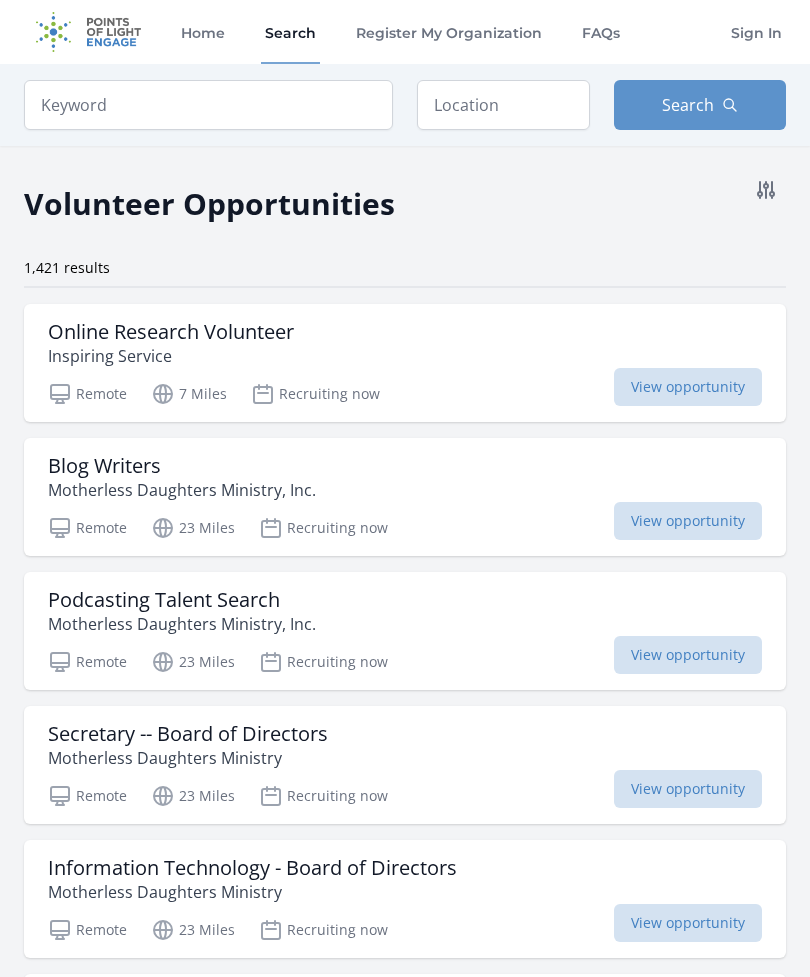 click on "Inspiring Service" at bounding box center (171, 356) 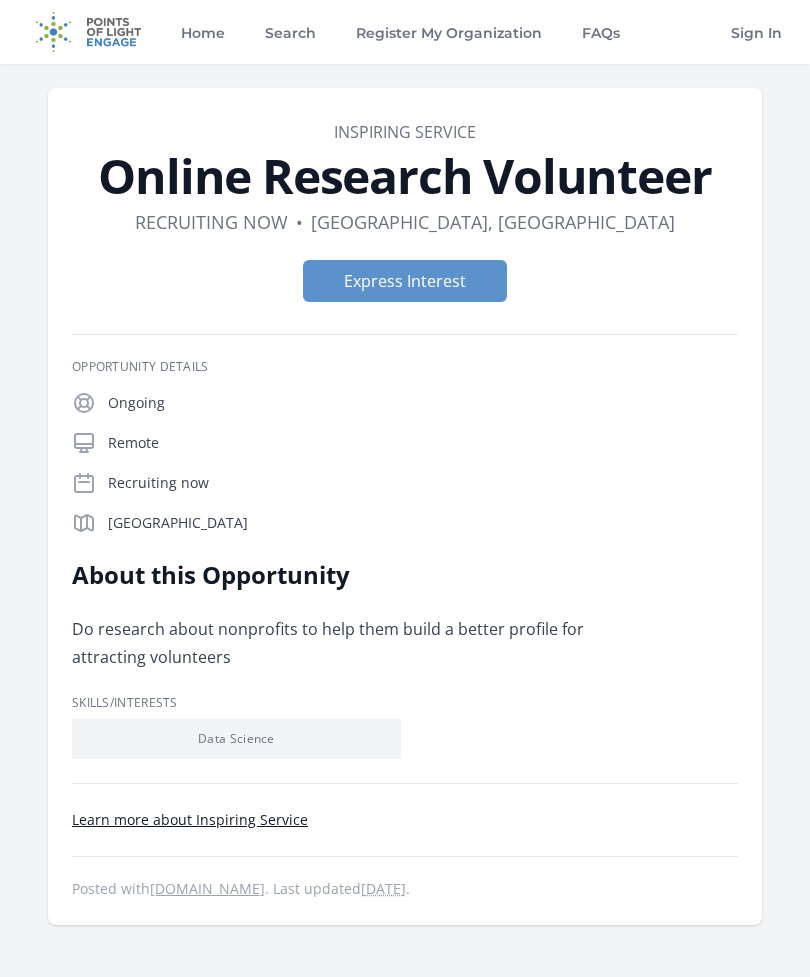 scroll, scrollTop: 0, scrollLeft: 0, axis: both 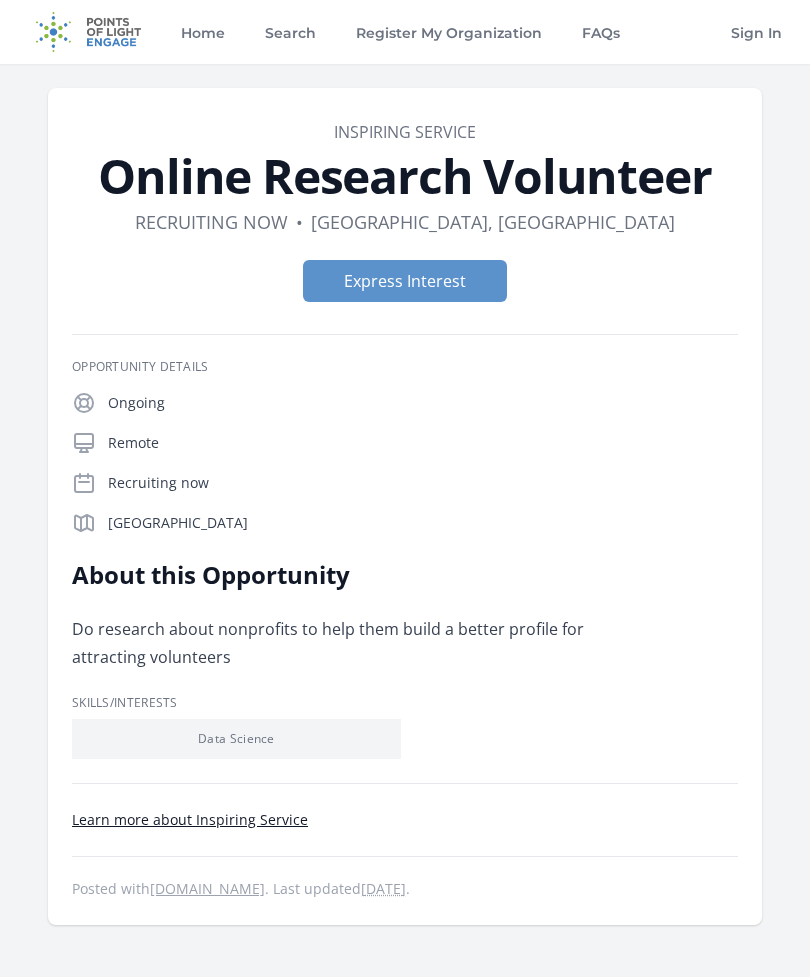 click on "Express Interest" at bounding box center [405, 281] 